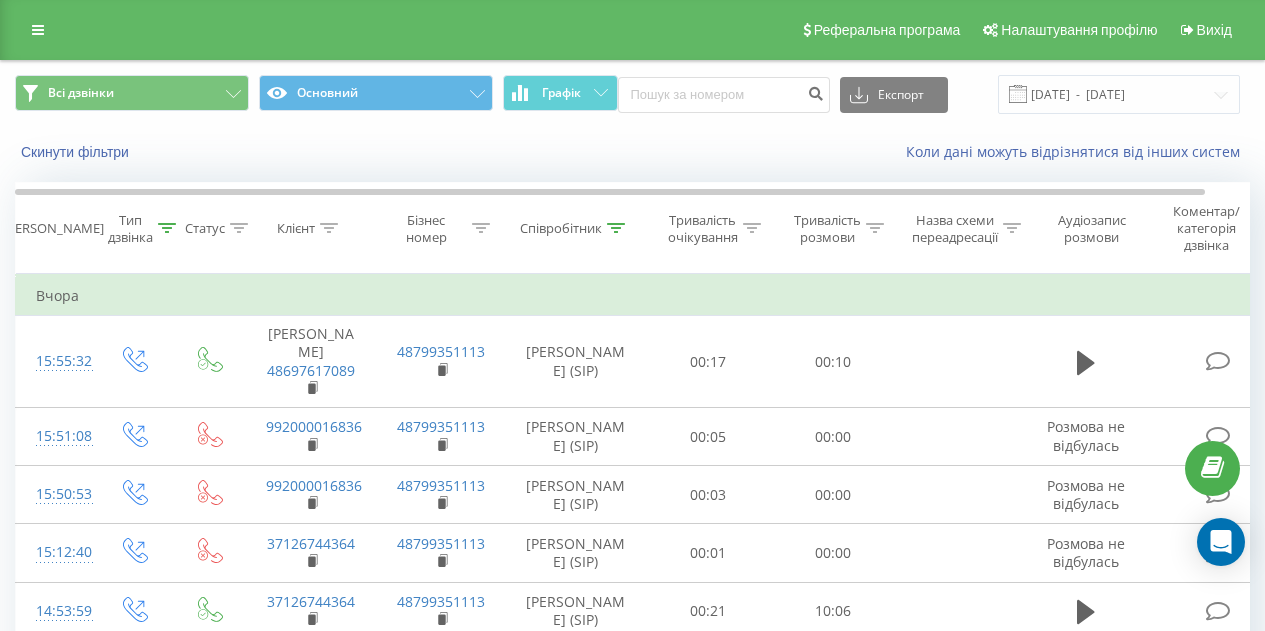 scroll, scrollTop: 0, scrollLeft: 0, axis: both 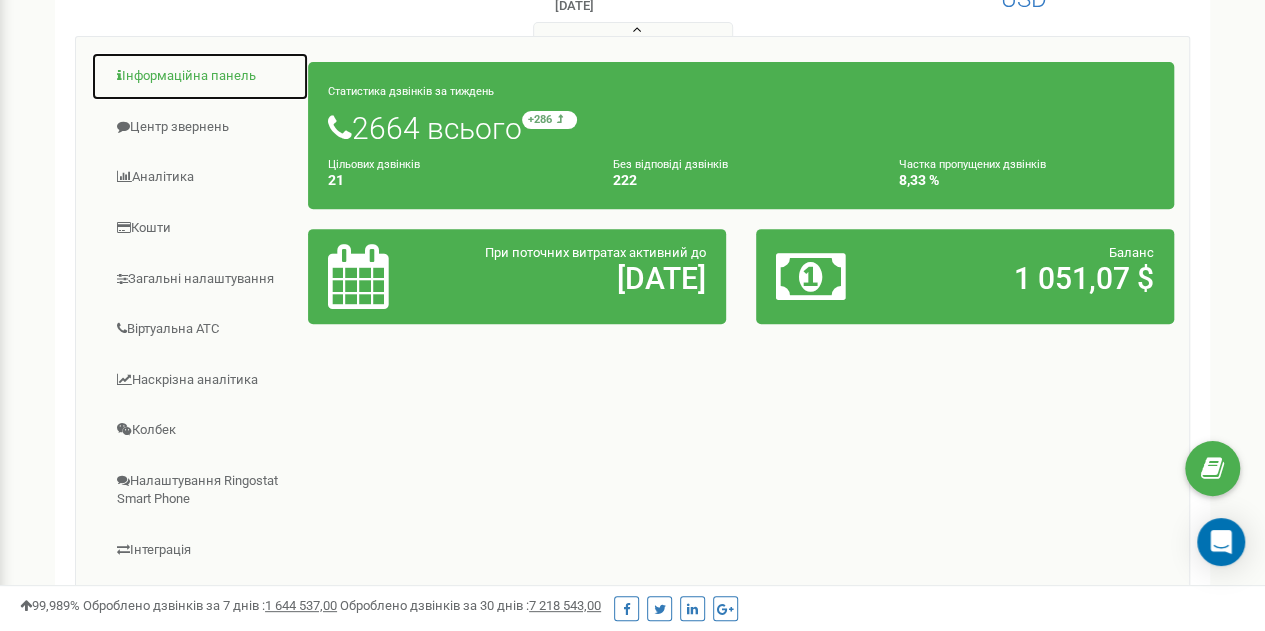click on "Інформаційна панель" at bounding box center (200, 76) 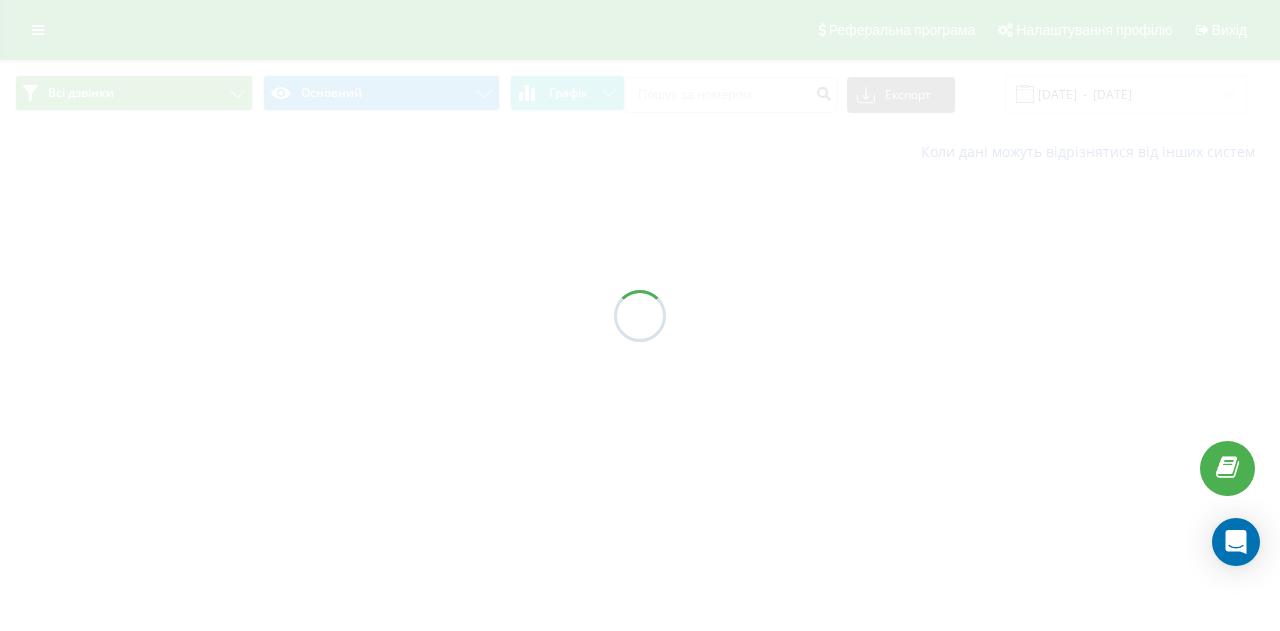 scroll, scrollTop: 0, scrollLeft: 0, axis: both 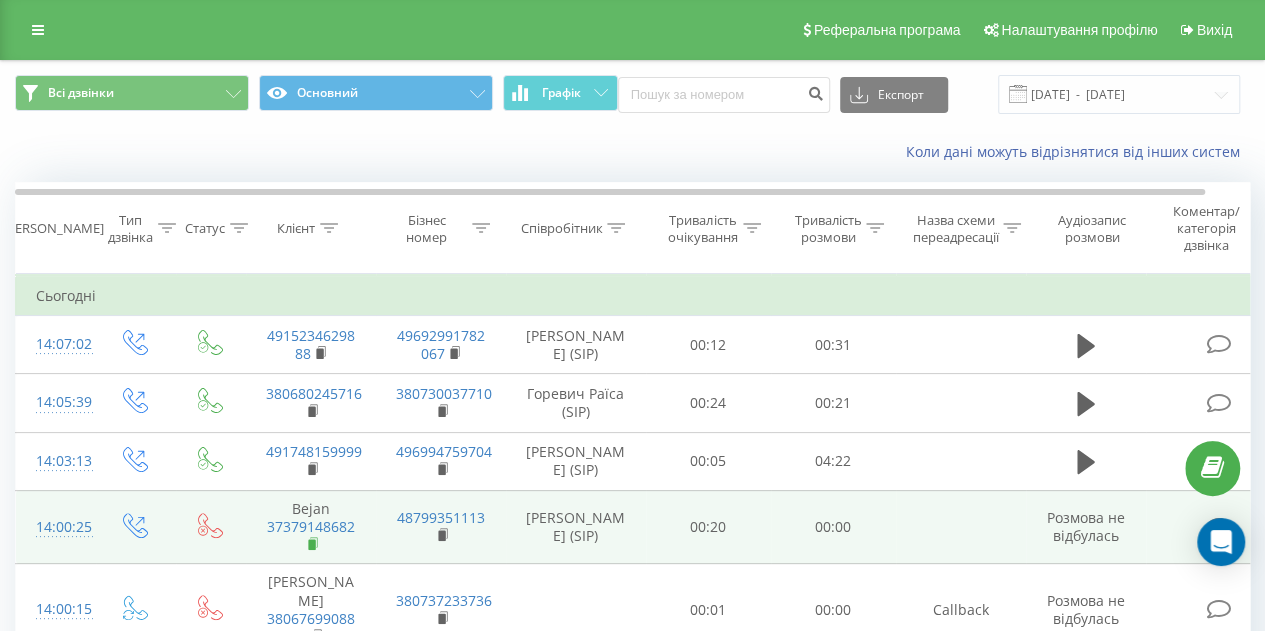 click 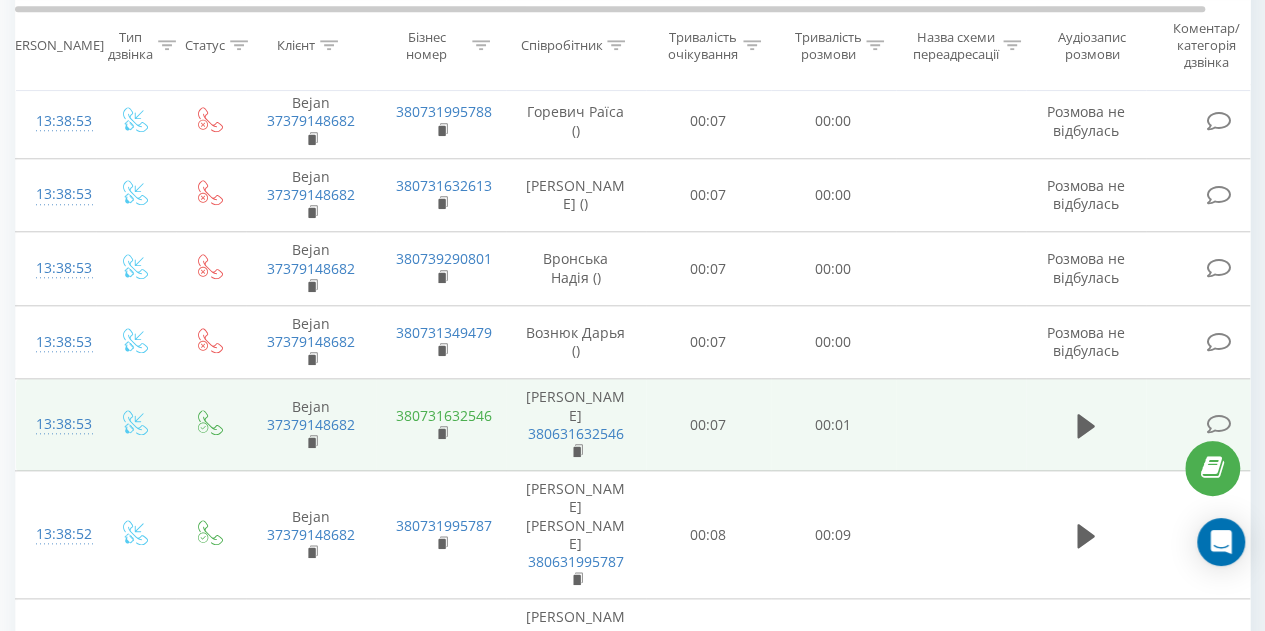 scroll, scrollTop: 800, scrollLeft: 0, axis: vertical 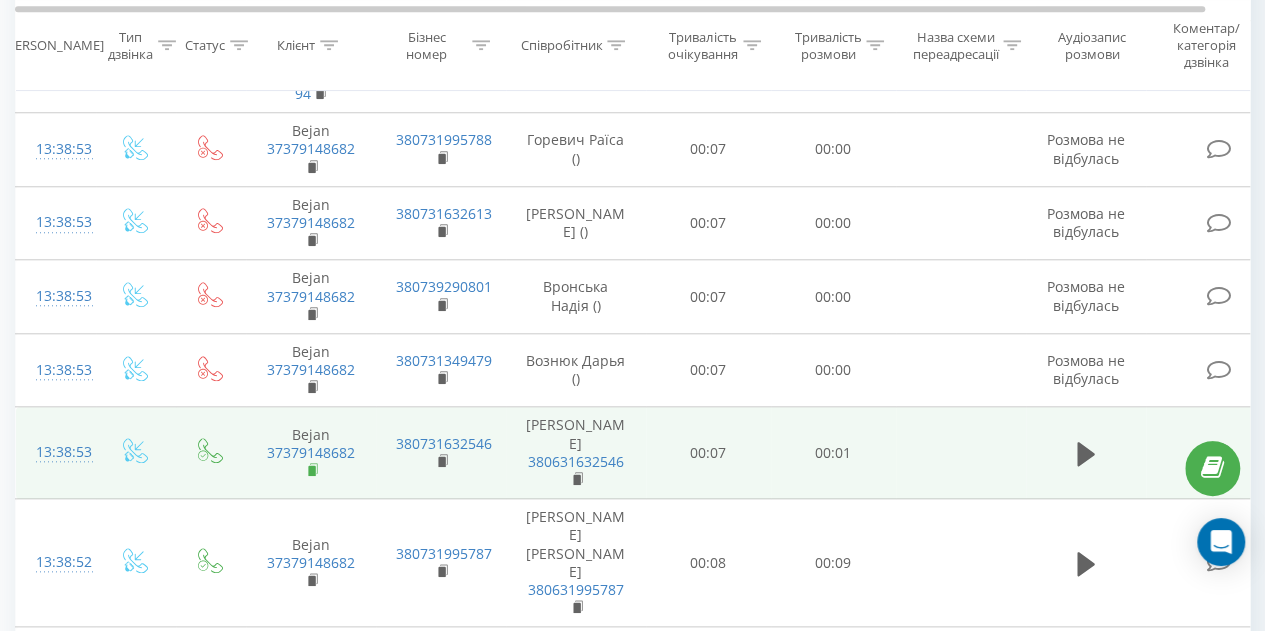 click 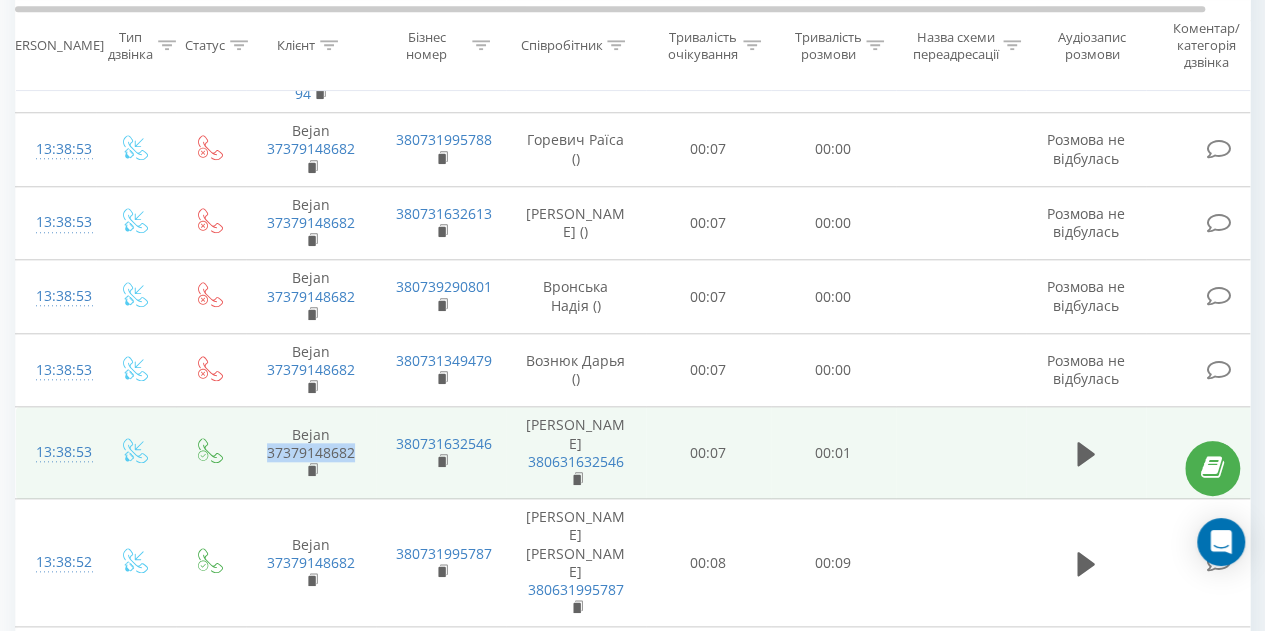 drag, startPoint x: 252, startPoint y: 415, endPoint x: 353, endPoint y: 426, distance: 101.597244 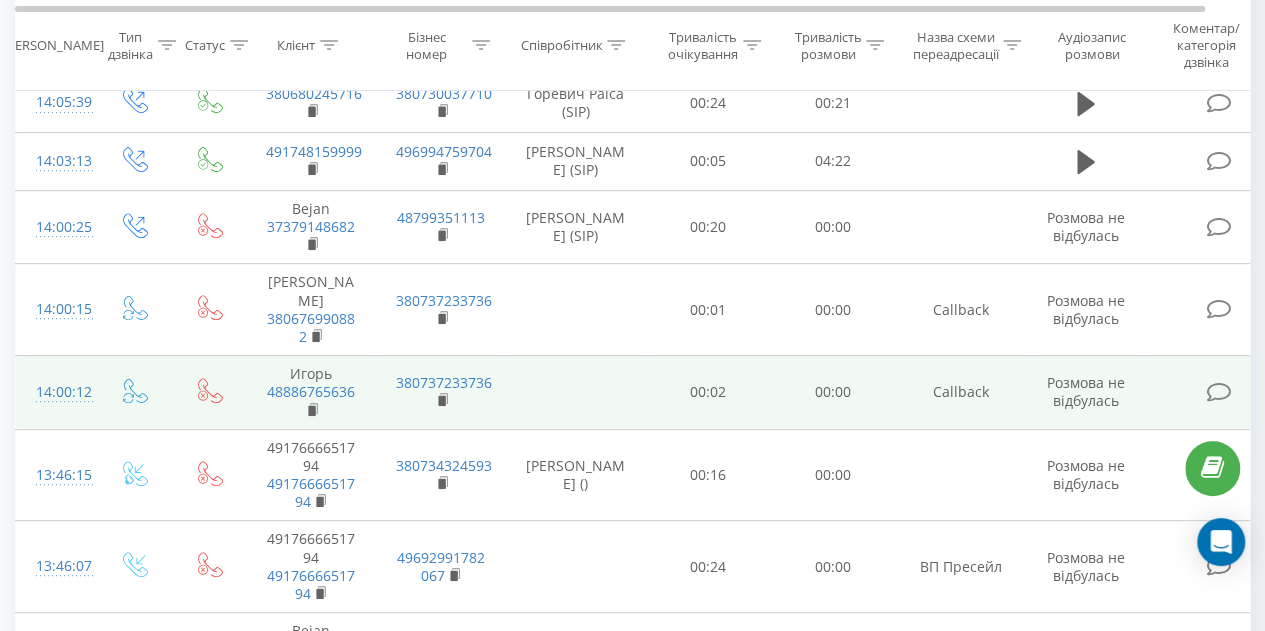 scroll, scrollTop: 0, scrollLeft: 0, axis: both 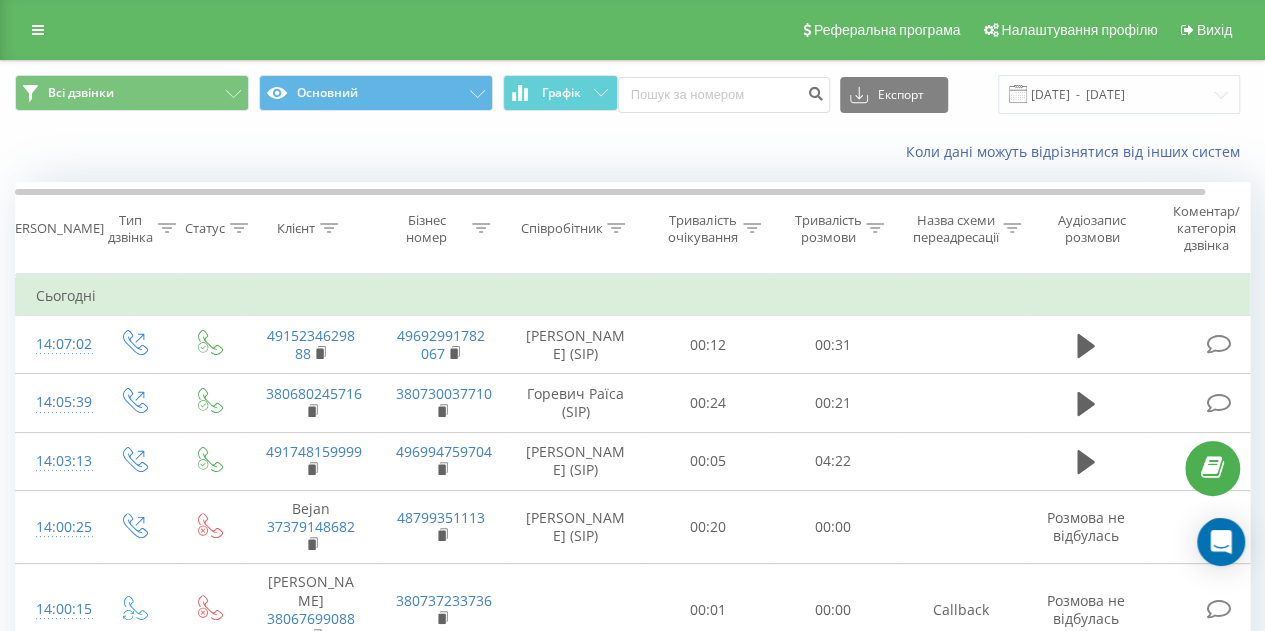 click at bounding box center (329, 228) 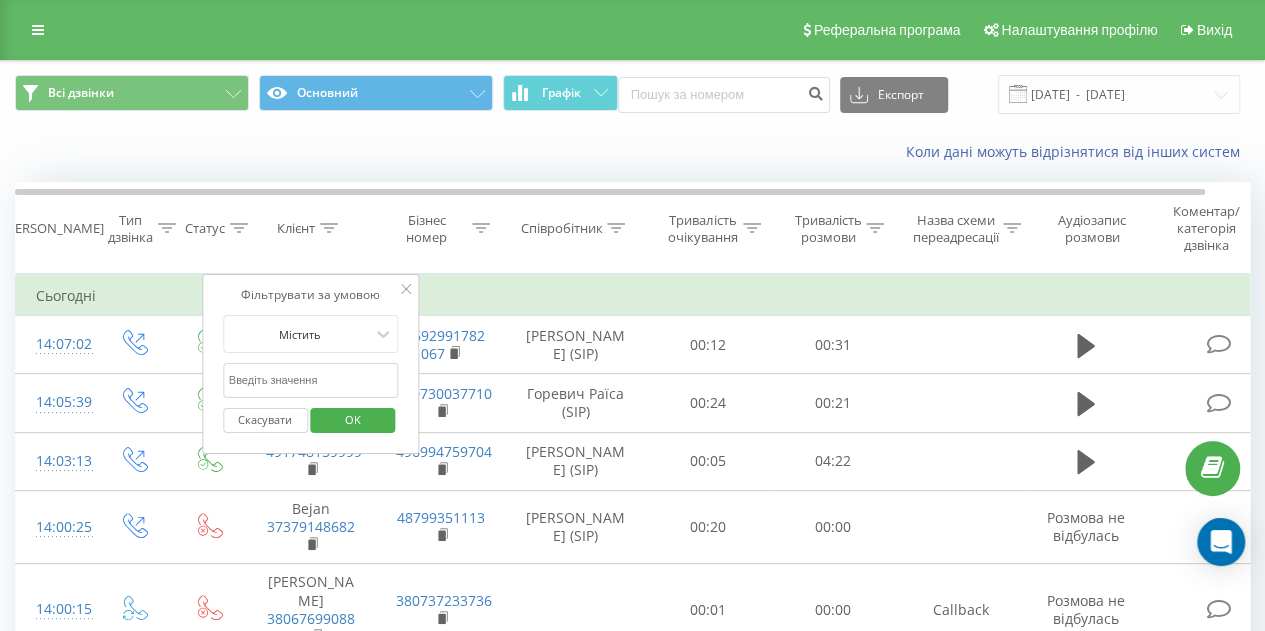 click at bounding box center [311, 380] 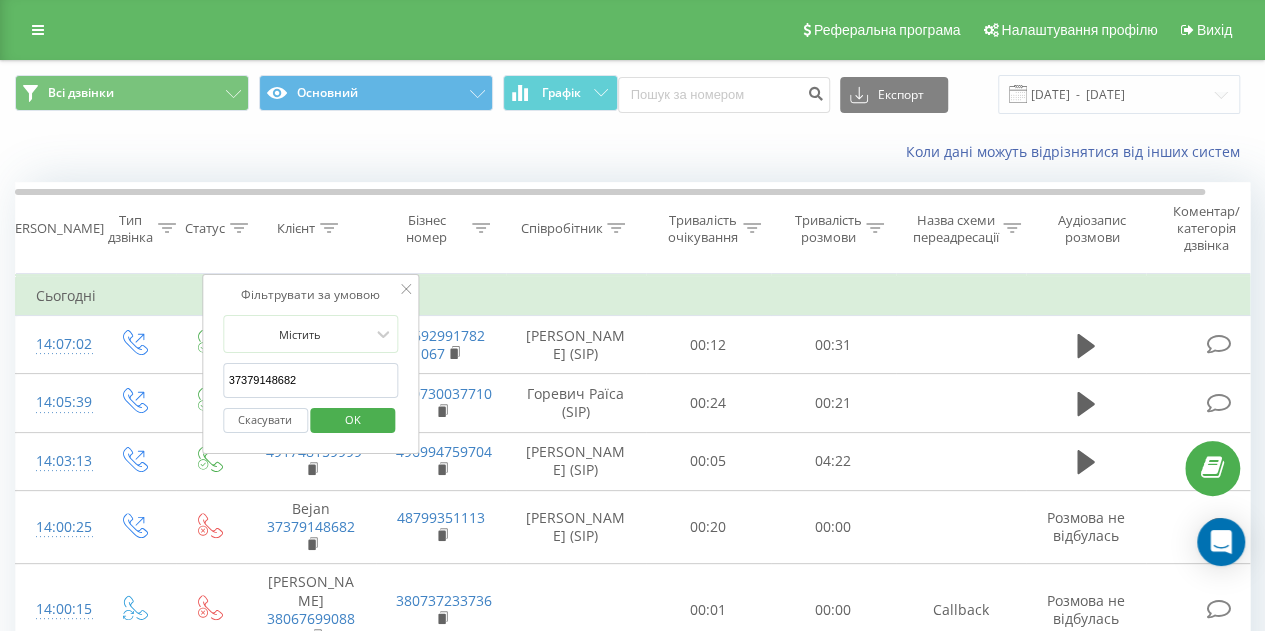 click on "OK" at bounding box center (353, 419) 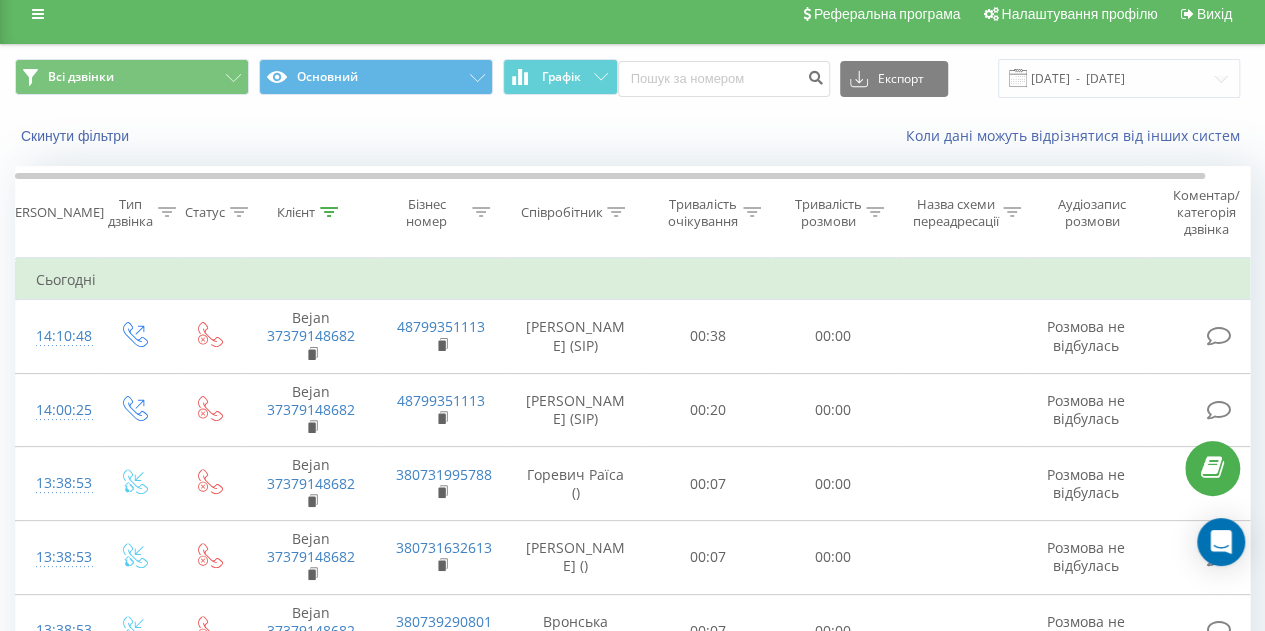 scroll, scrollTop: 0, scrollLeft: 0, axis: both 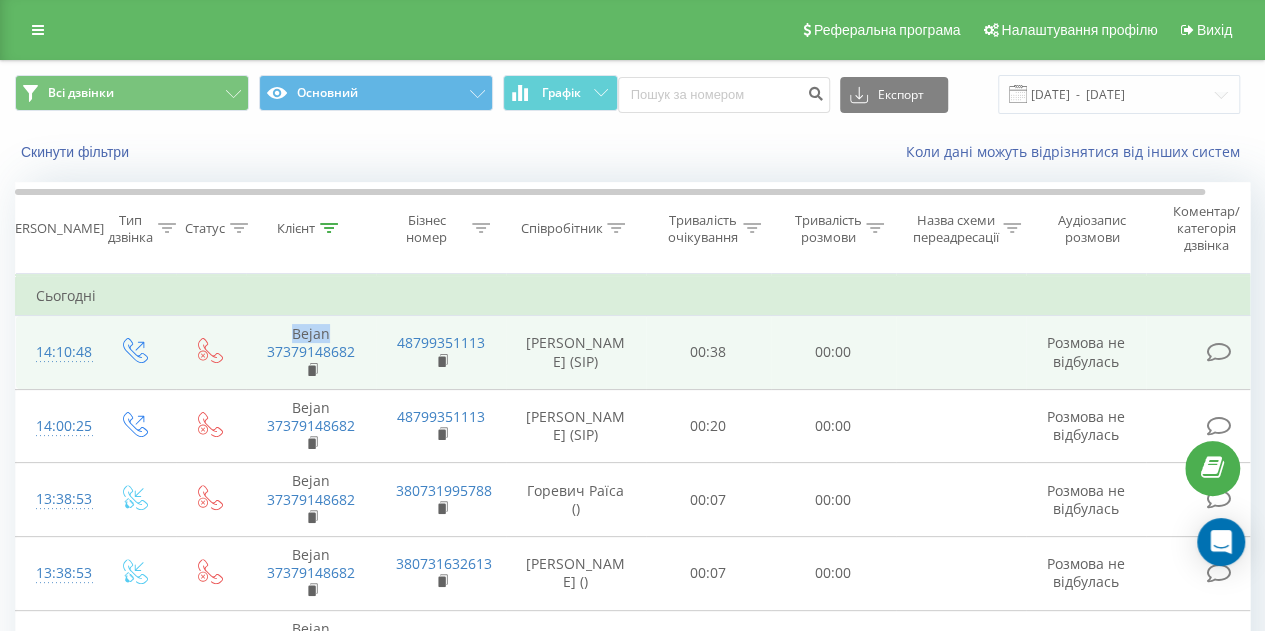 drag, startPoint x: 281, startPoint y: 332, endPoint x: 336, endPoint y: 329, distance: 55.081757 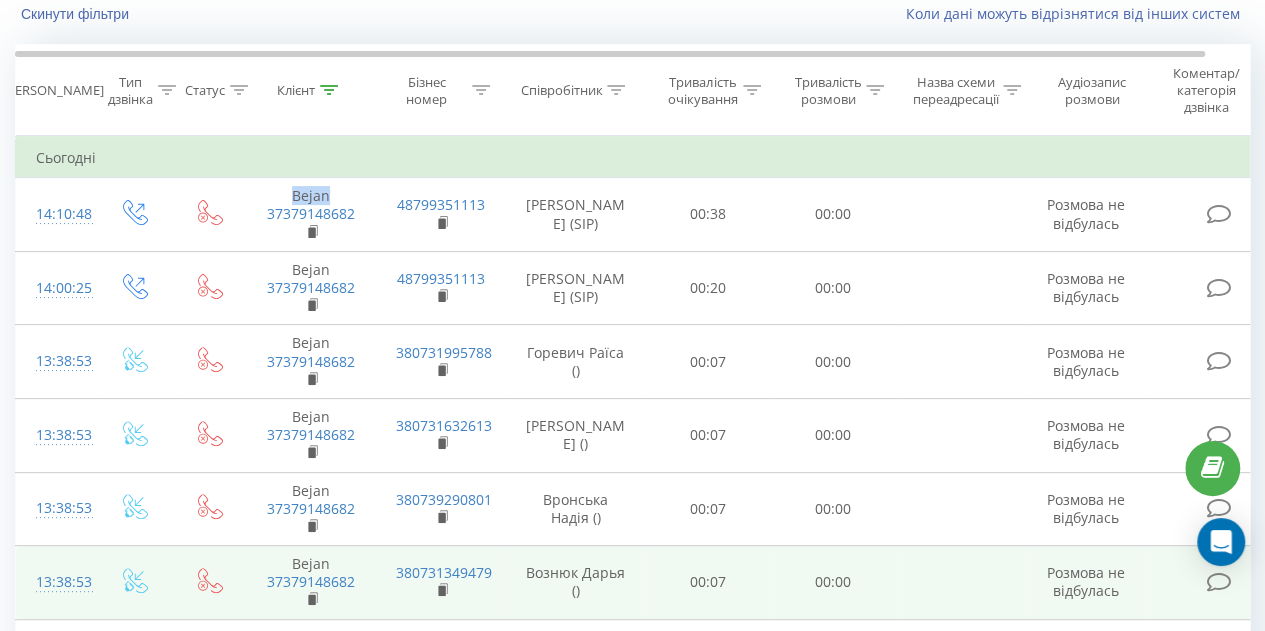 scroll, scrollTop: 99, scrollLeft: 0, axis: vertical 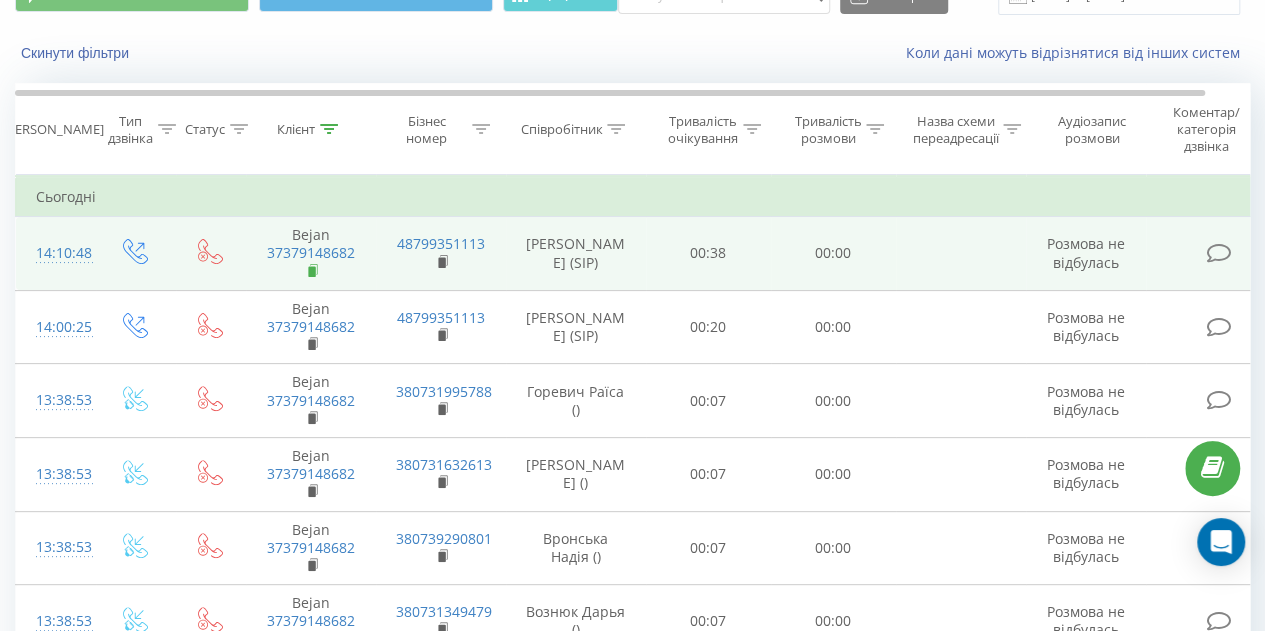 click 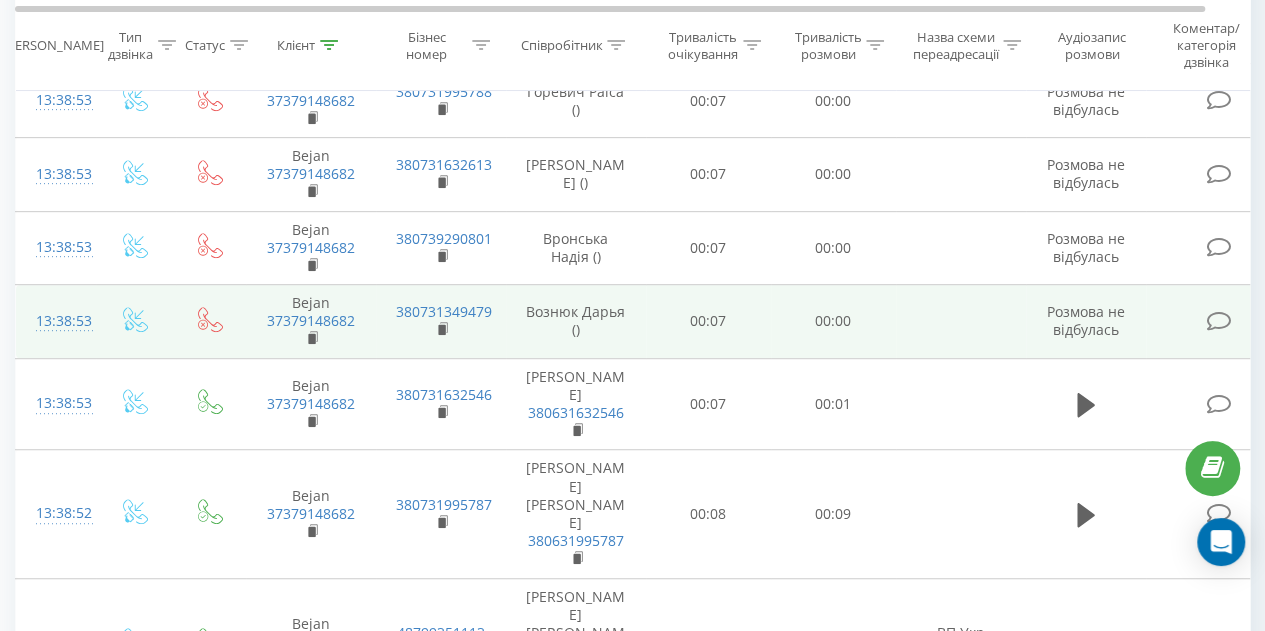 scroll, scrollTop: 0, scrollLeft: 0, axis: both 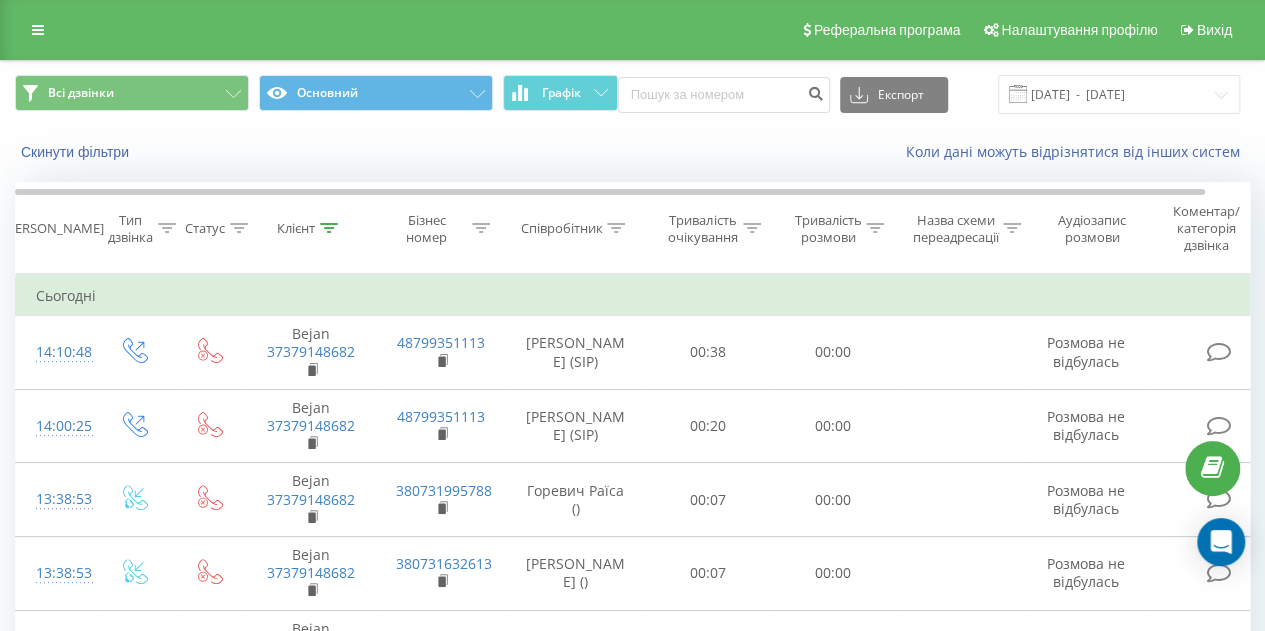 click 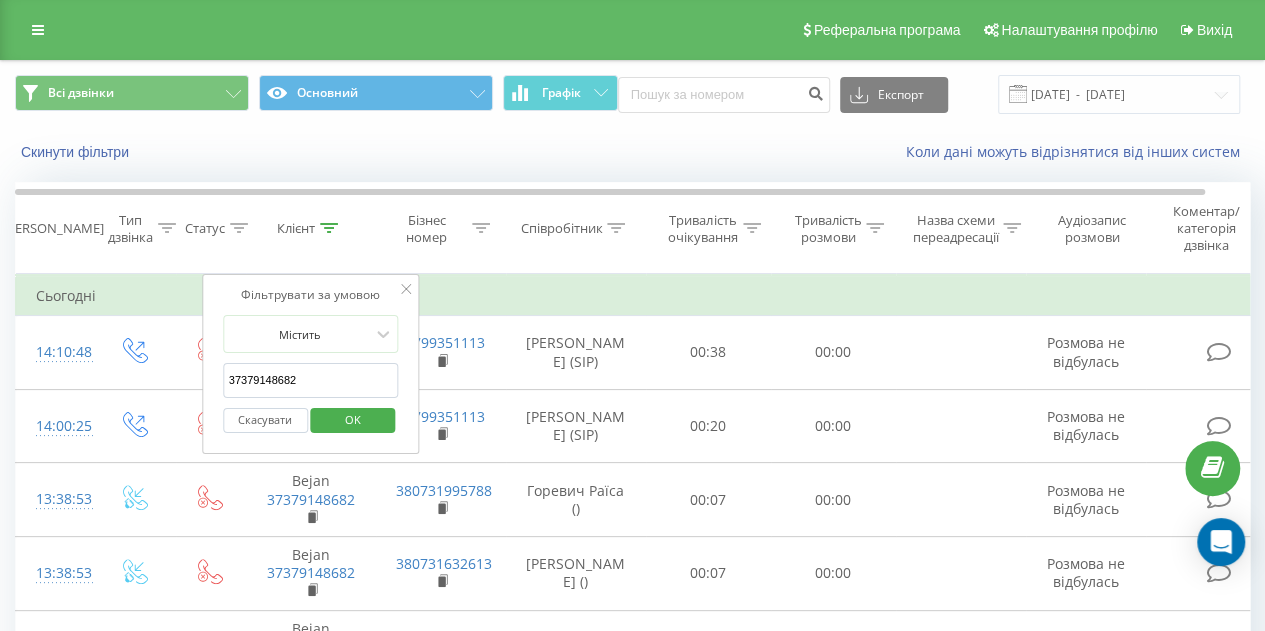 click on "Скасувати" at bounding box center [265, 420] 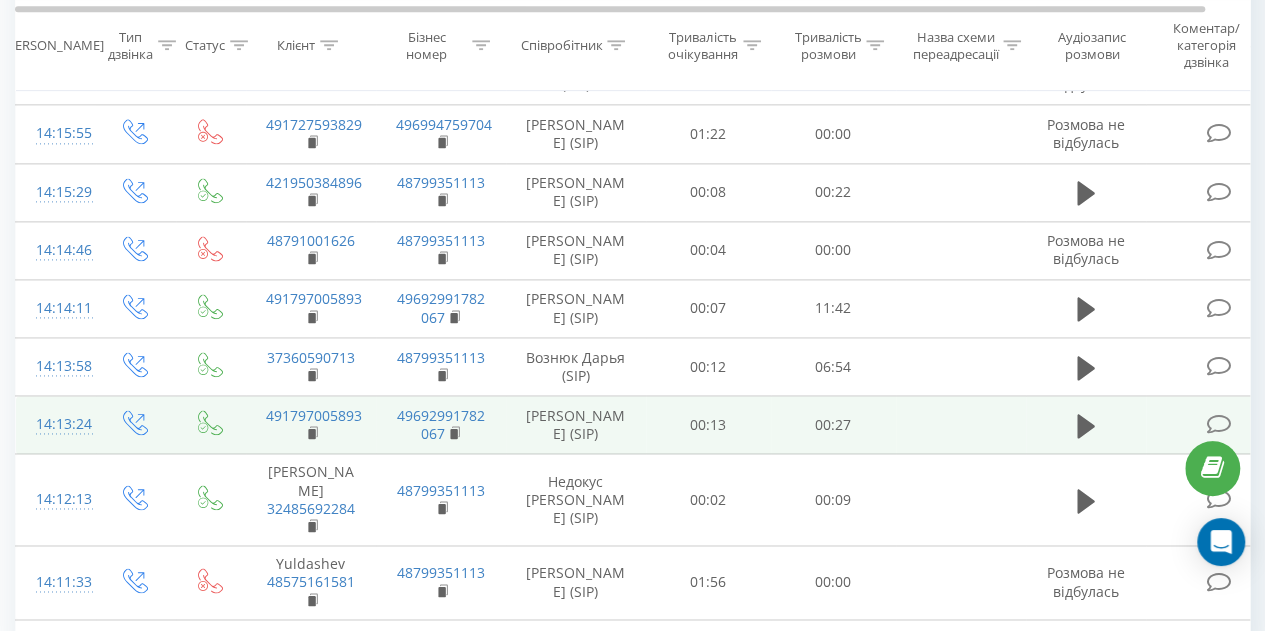 scroll, scrollTop: 1300, scrollLeft: 0, axis: vertical 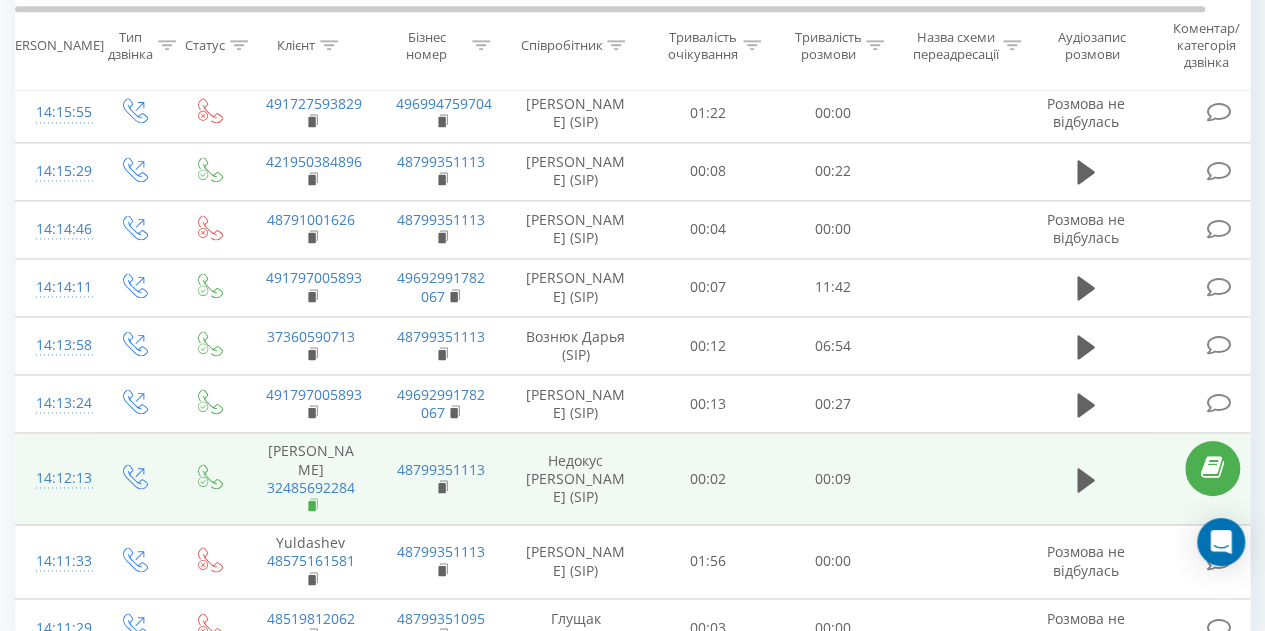 click 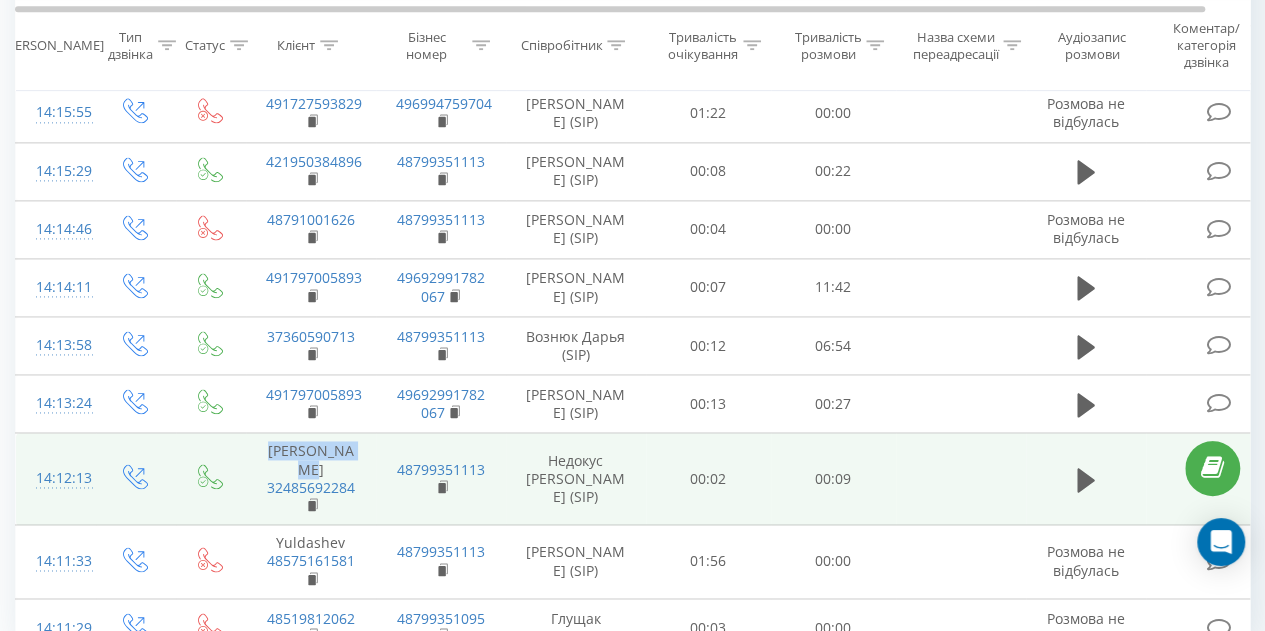 drag, startPoint x: 284, startPoint y: 411, endPoint x: 344, endPoint y: 439, distance: 66.211784 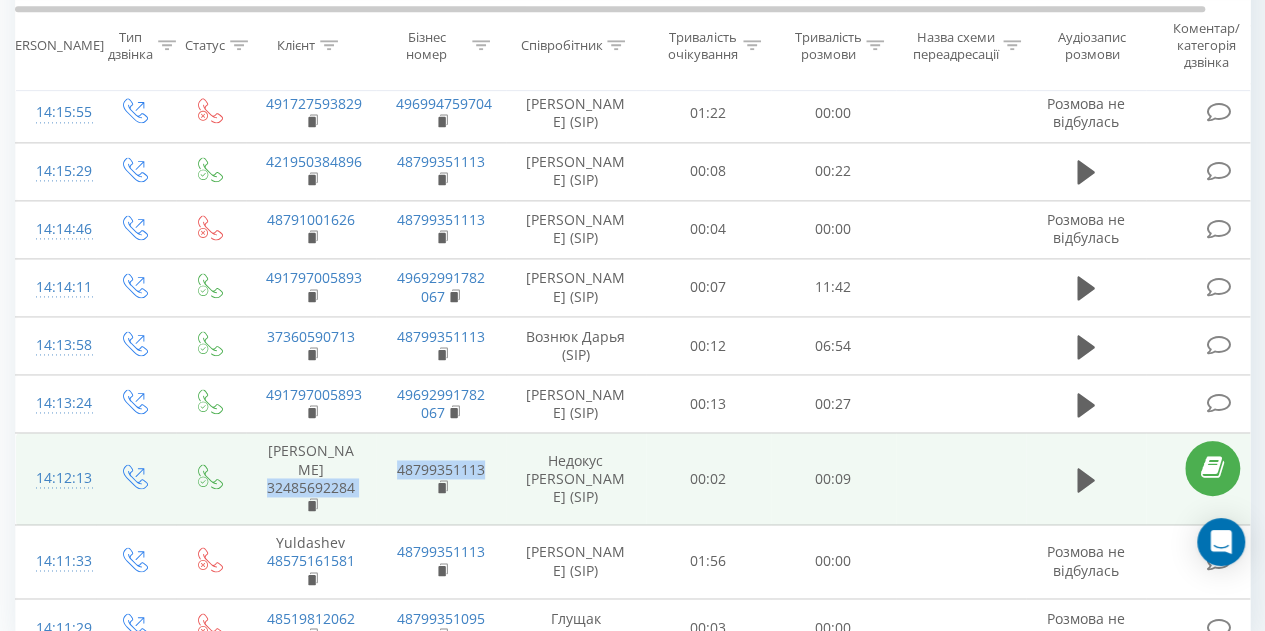 drag, startPoint x: 257, startPoint y: 464, endPoint x: 381, endPoint y: 464, distance: 124 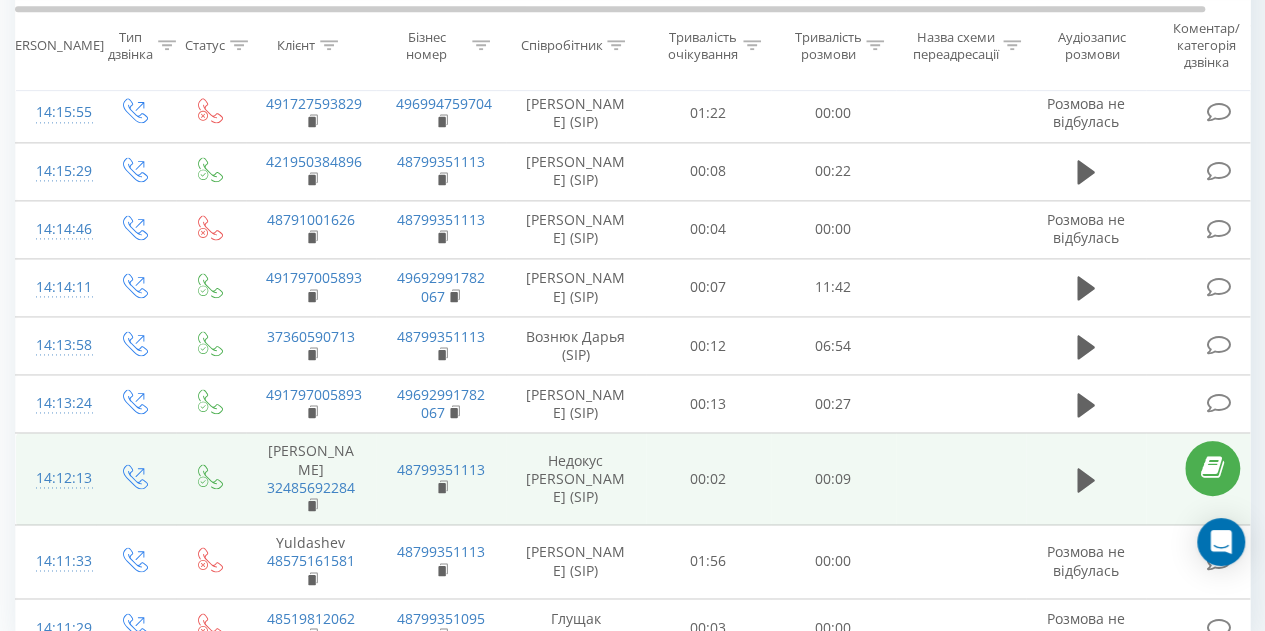 click on "48799351113" at bounding box center (441, 479) 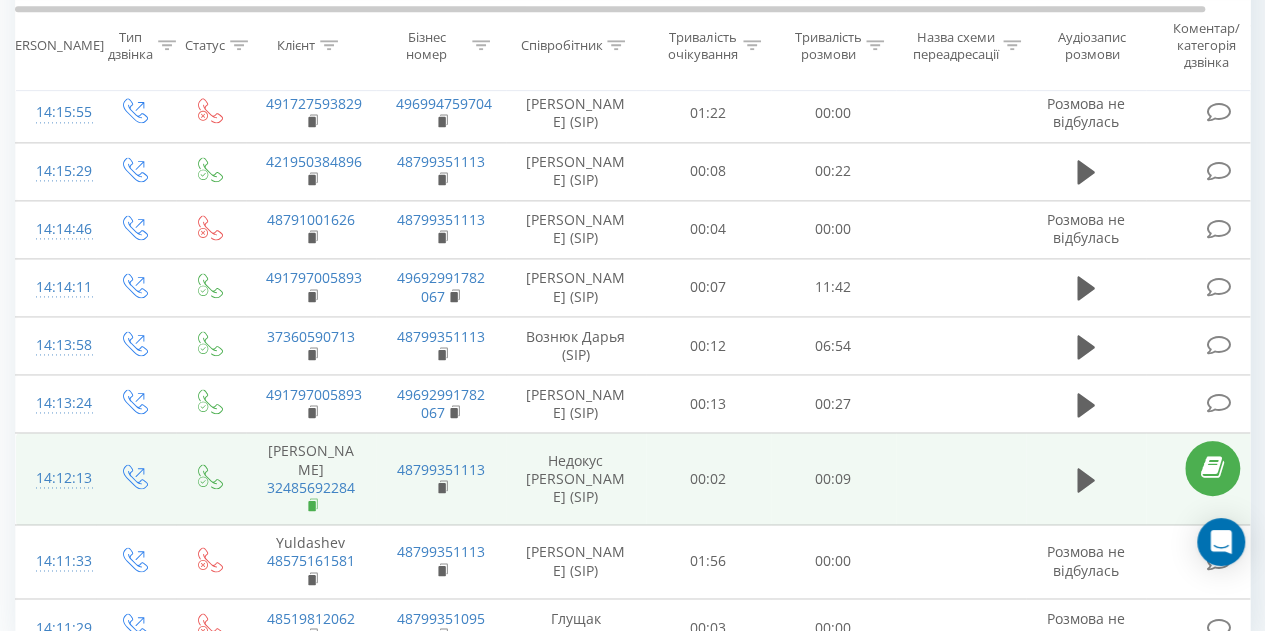 click 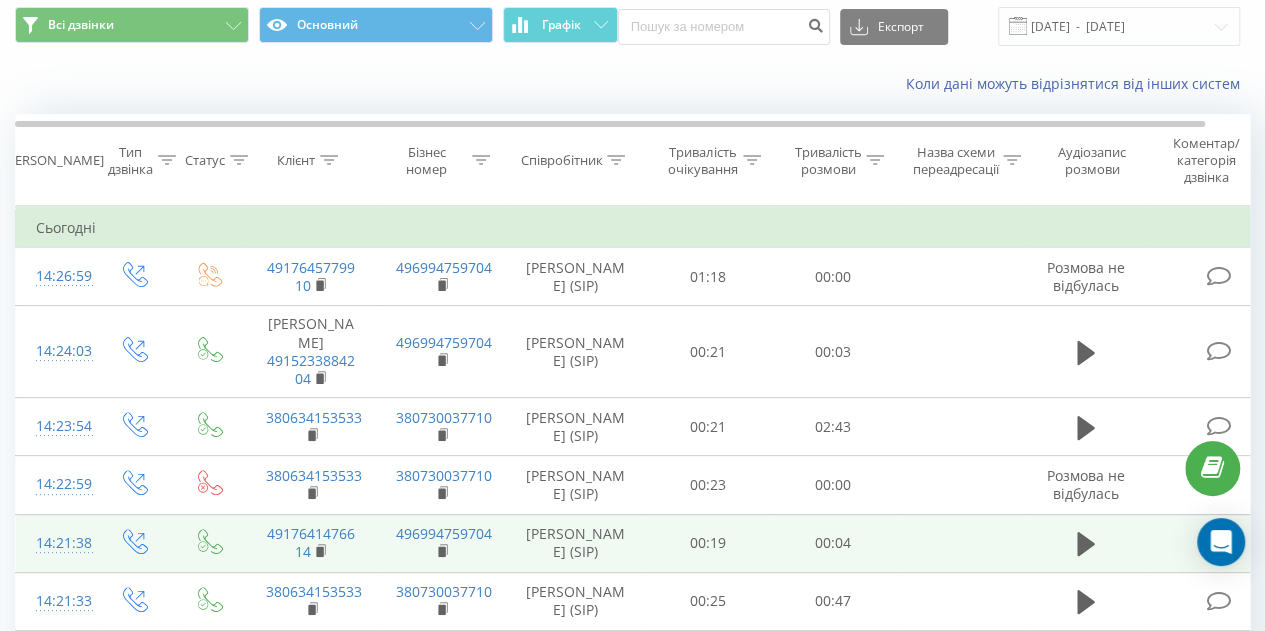 scroll, scrollTop: 0, scrollLeft: 0, axis: both 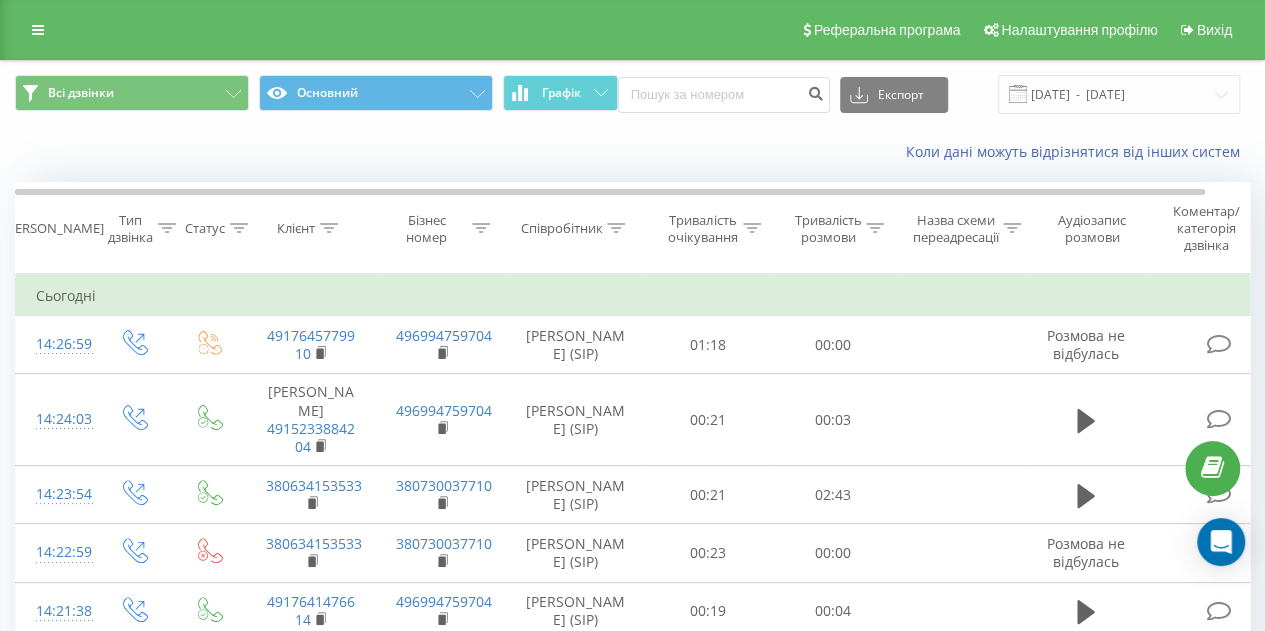 click 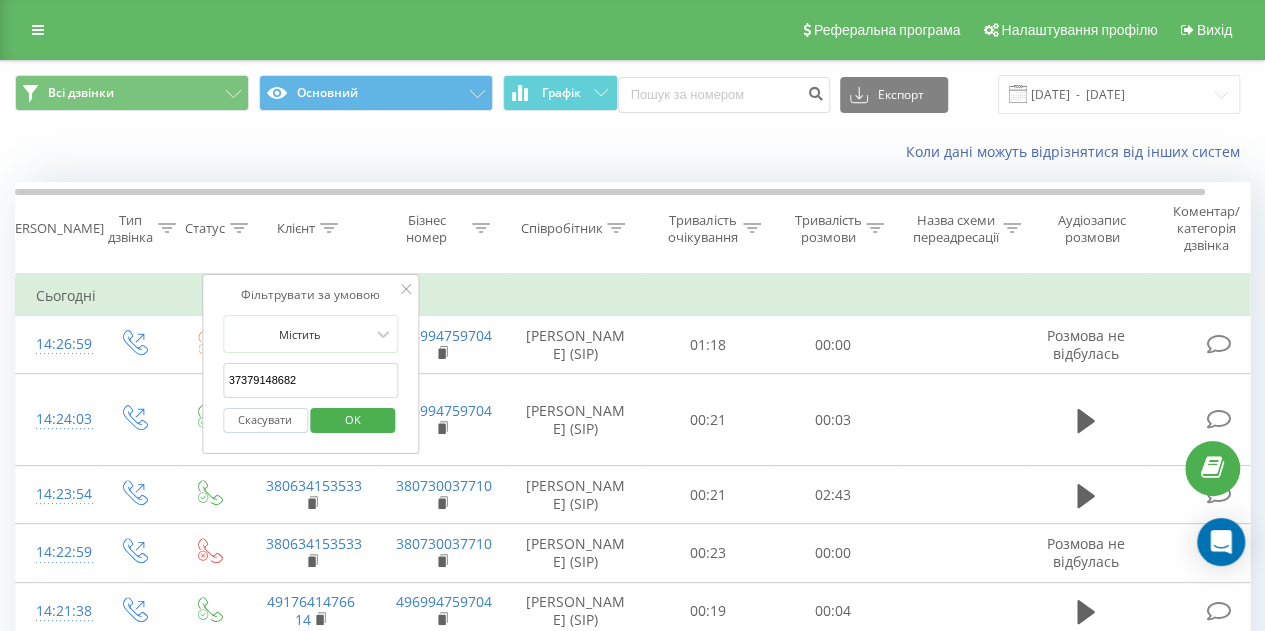 click on "OK" at bounding box center (353, 419) 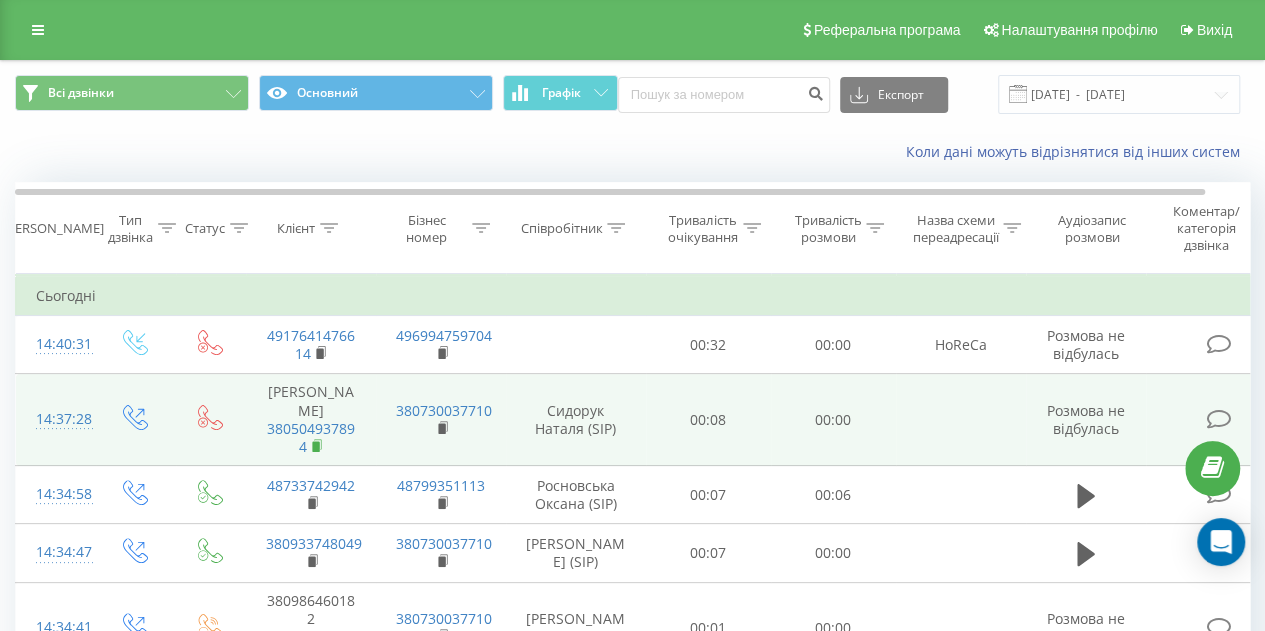 click 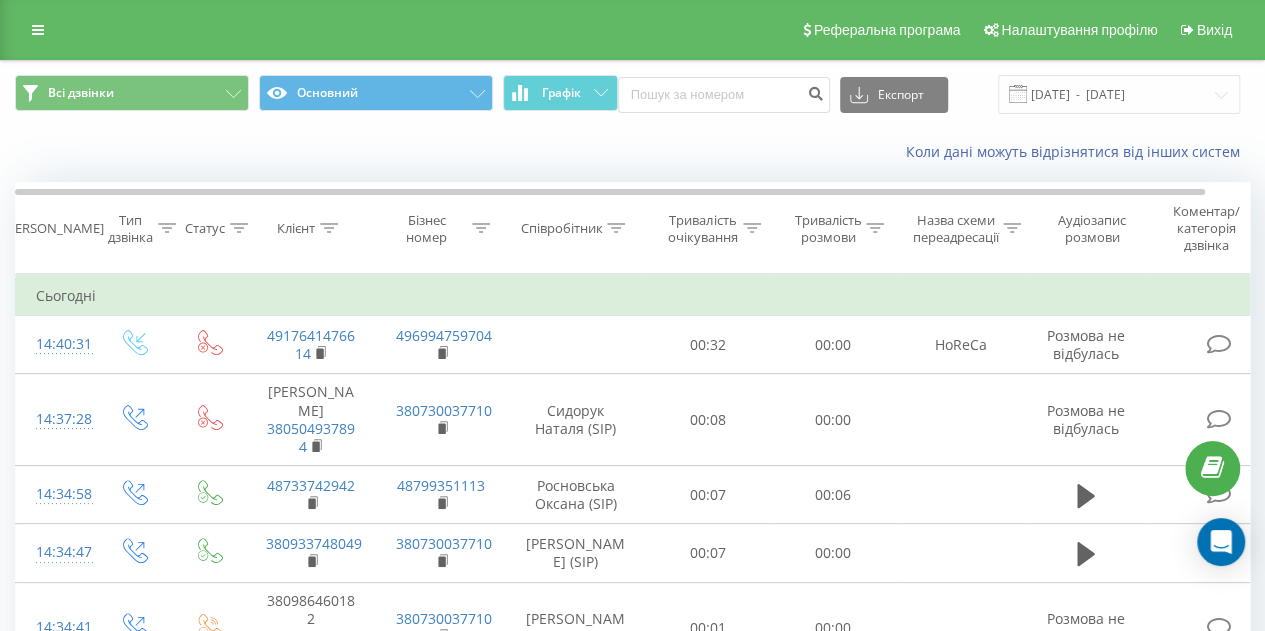 click 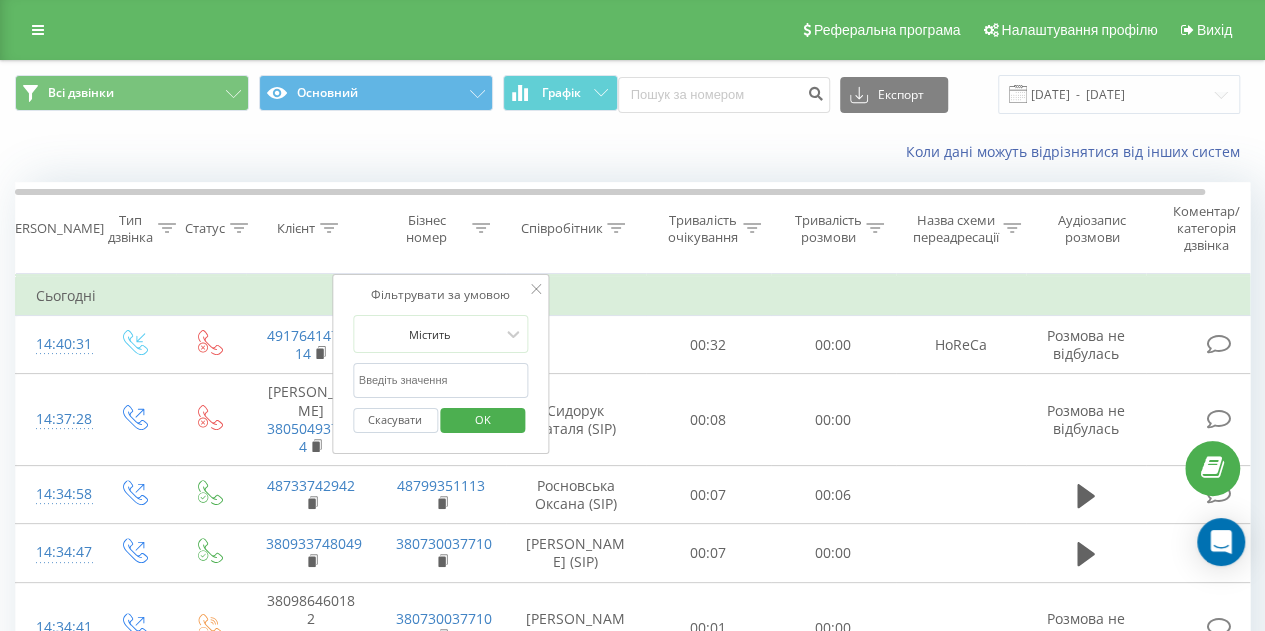 click at bounding box center (441, 380) 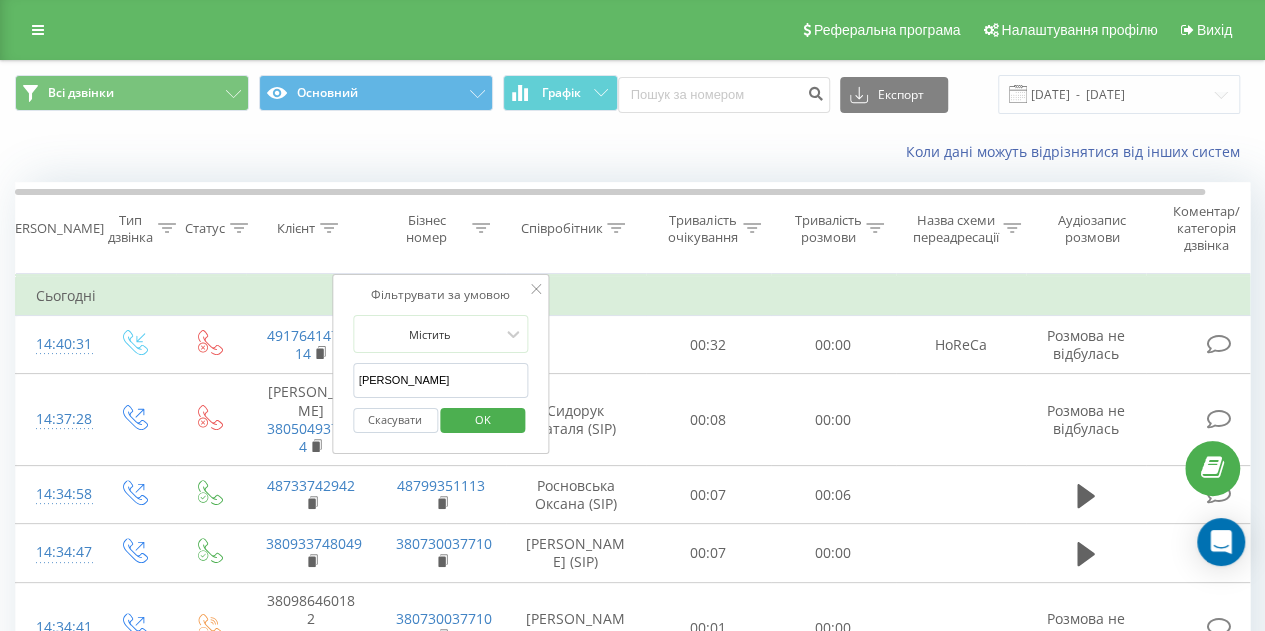 click on "Коли дані можуть відрізнятися вiд інших систем" at bounding box center [632, 152] 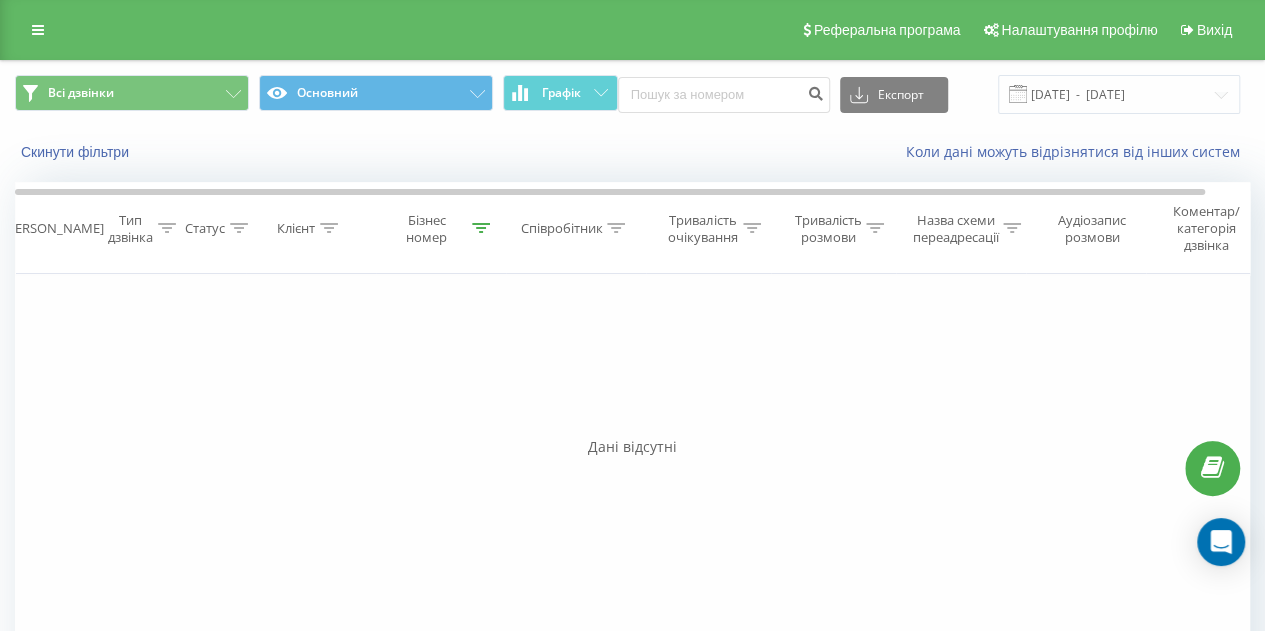 click 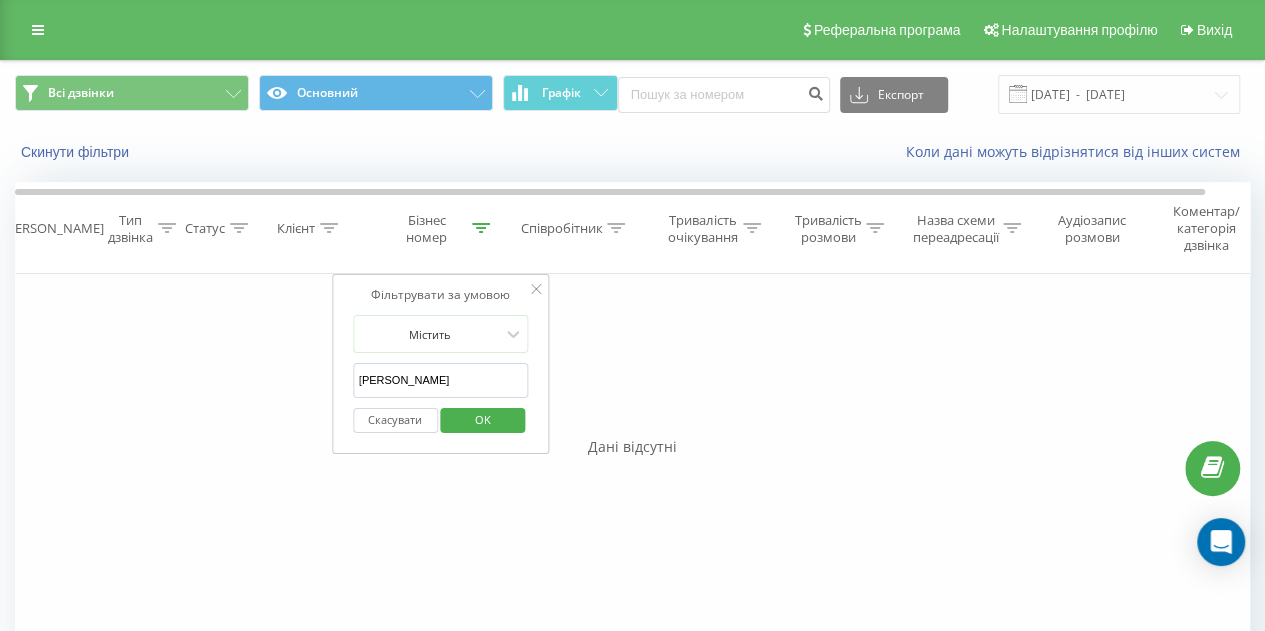 click on "Луцюк Давид" at bounding box center [441, 380] 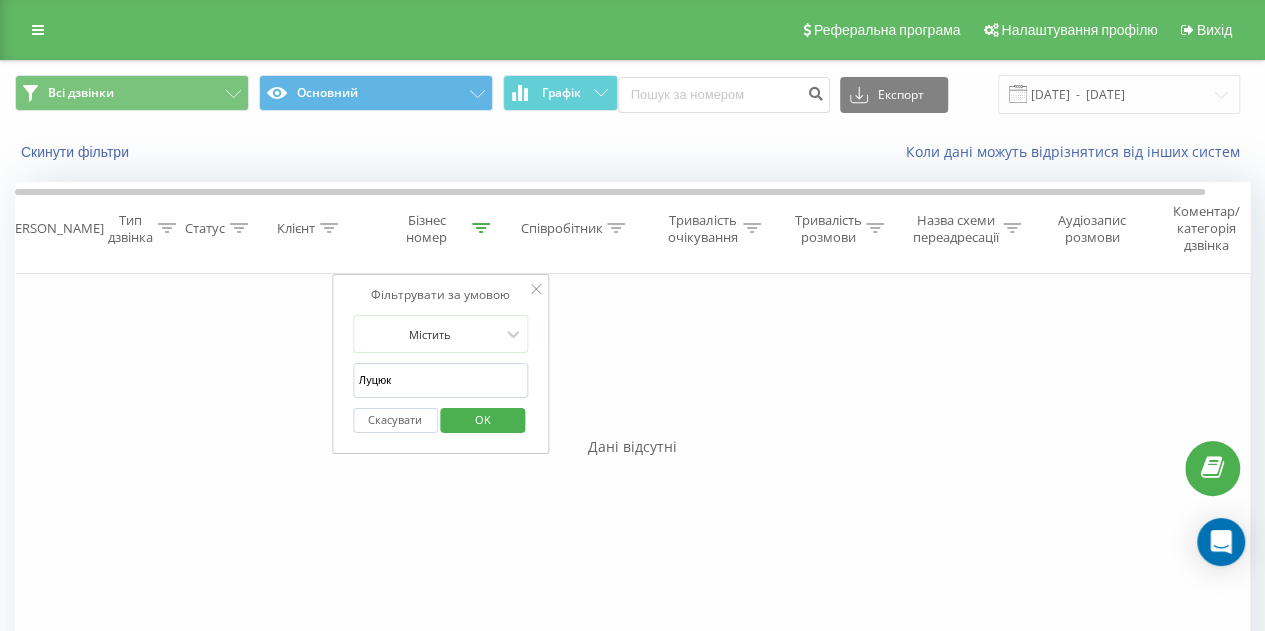 type on "Луцюк" 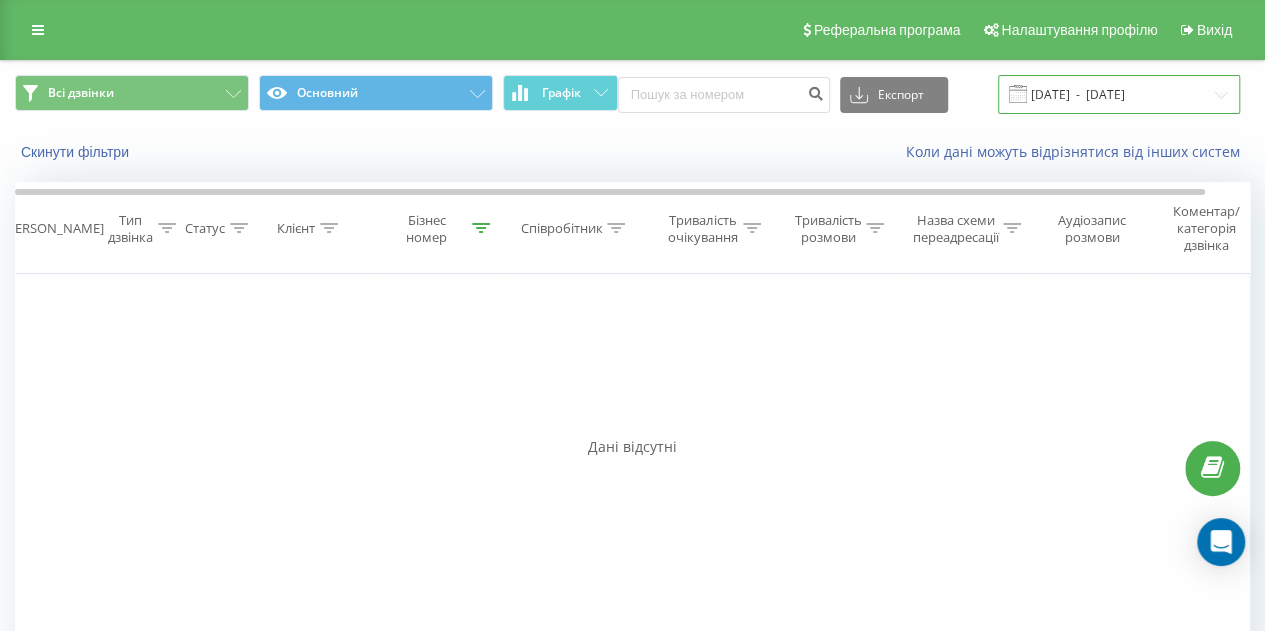 click on "11.06.2025  -  11.07.2025" at bounding box center [1119, 94] 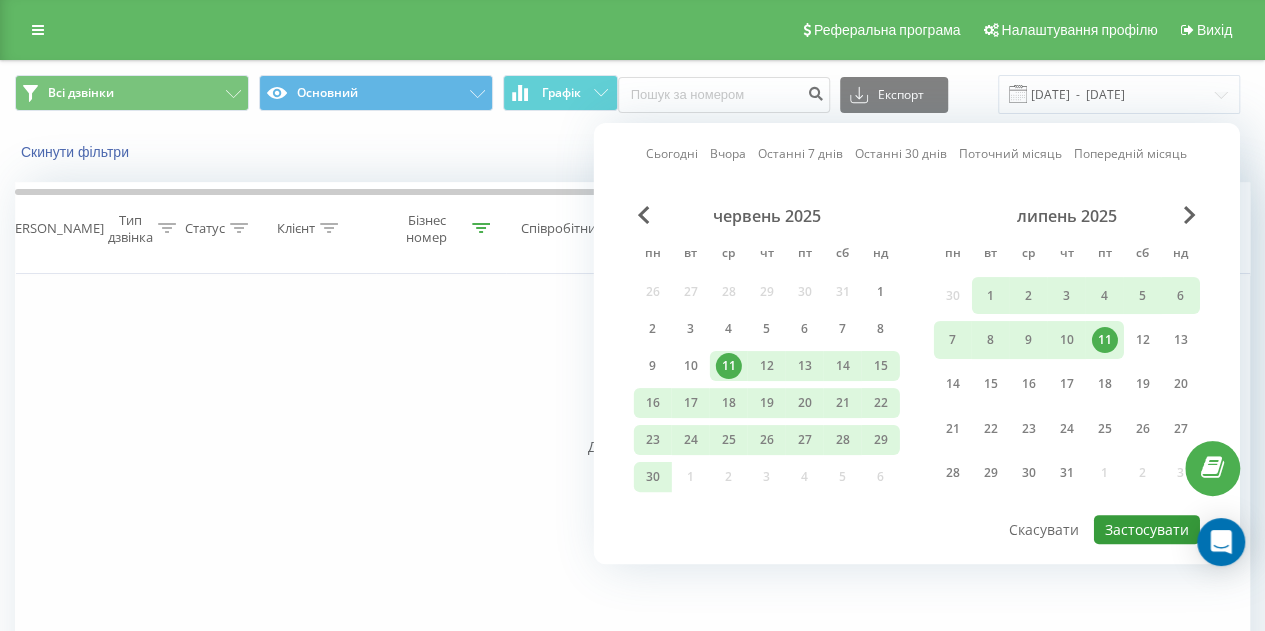 click on "Застосувати" at bounding box center (1147, 529) 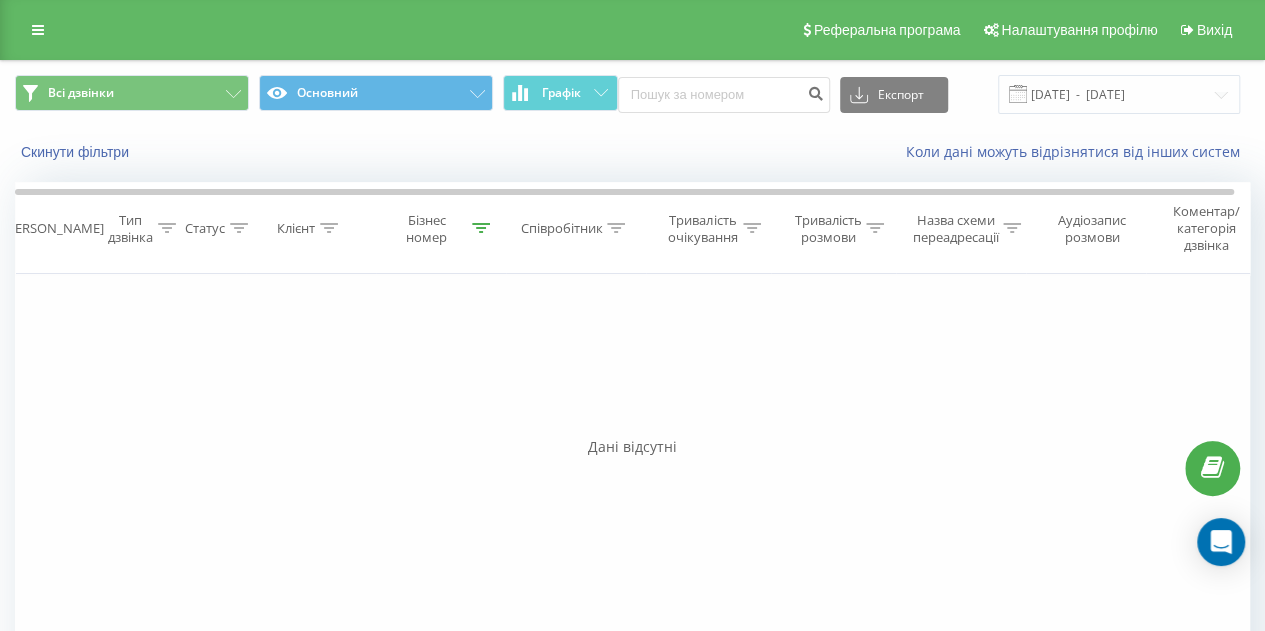 click 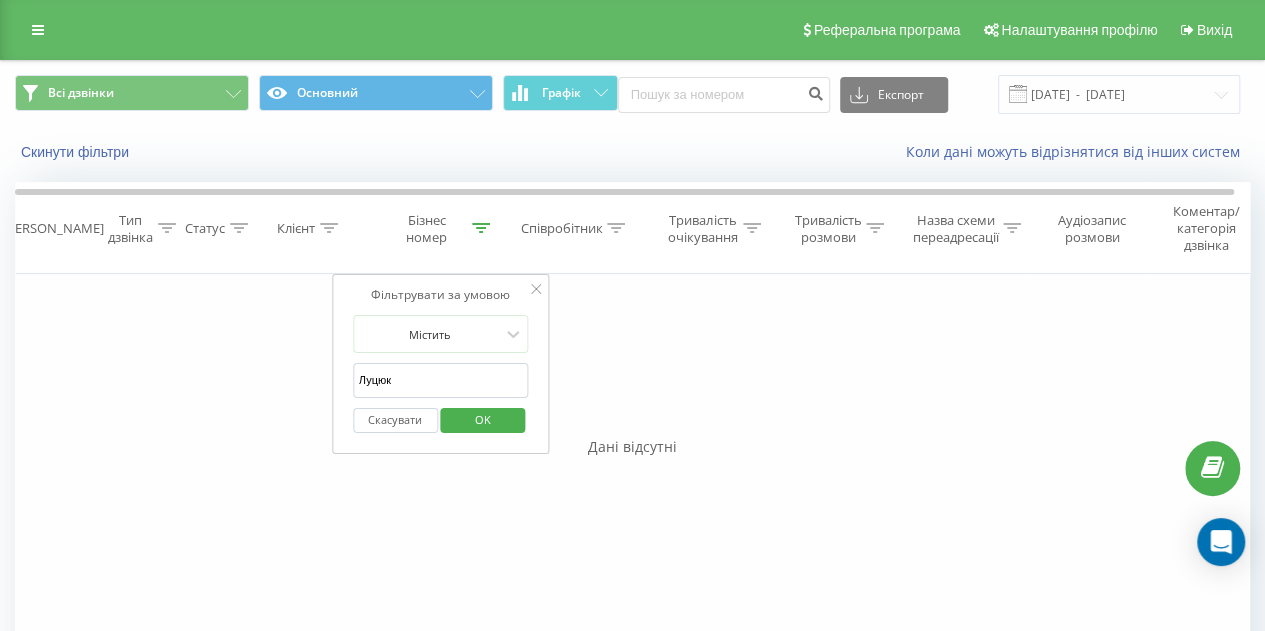 drag, startPoint x: 446, startPoint y: 384, endPoint x: 254, endPoint y: 383, distance: 192.00261 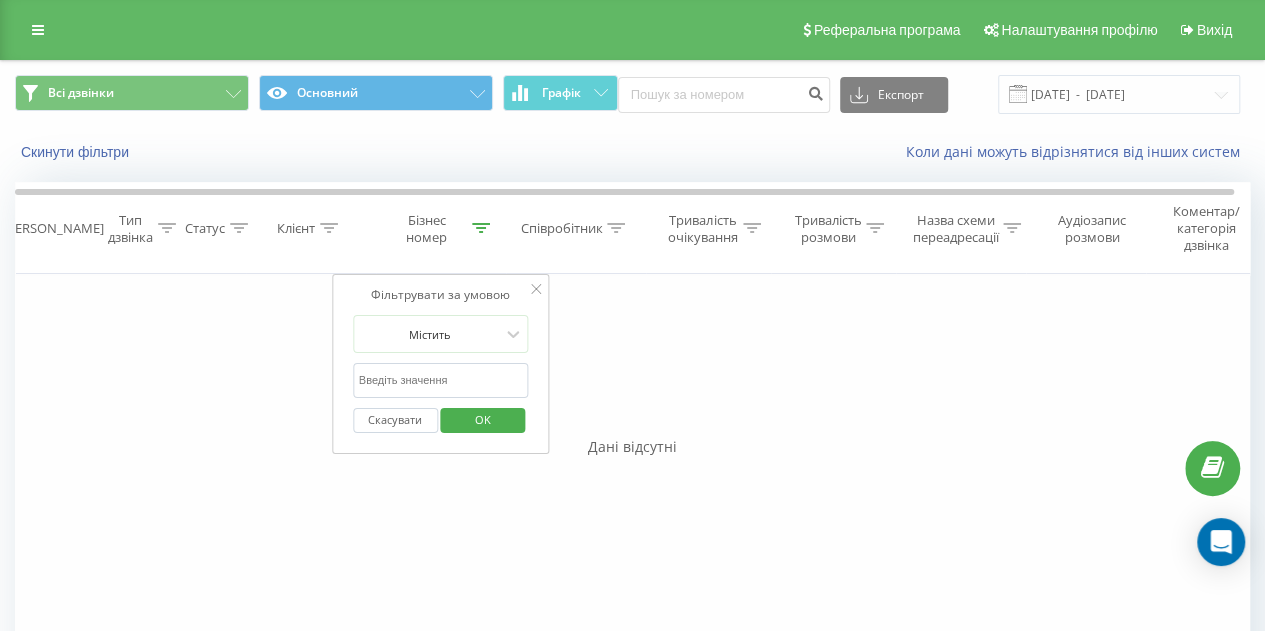 type 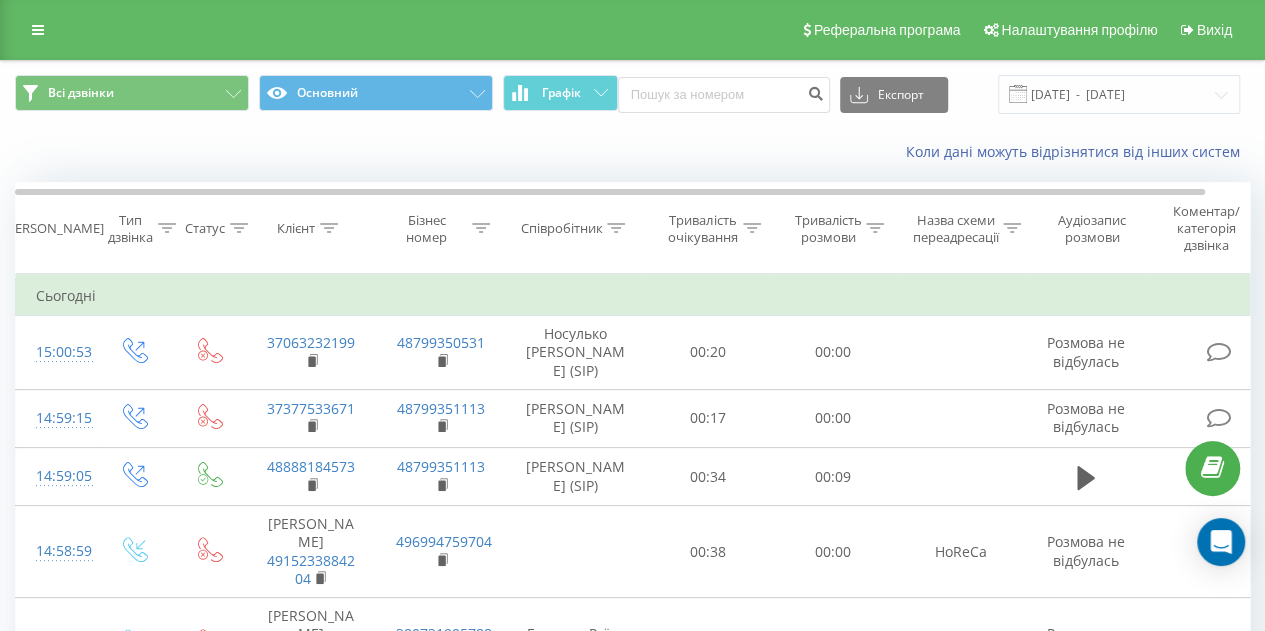 click 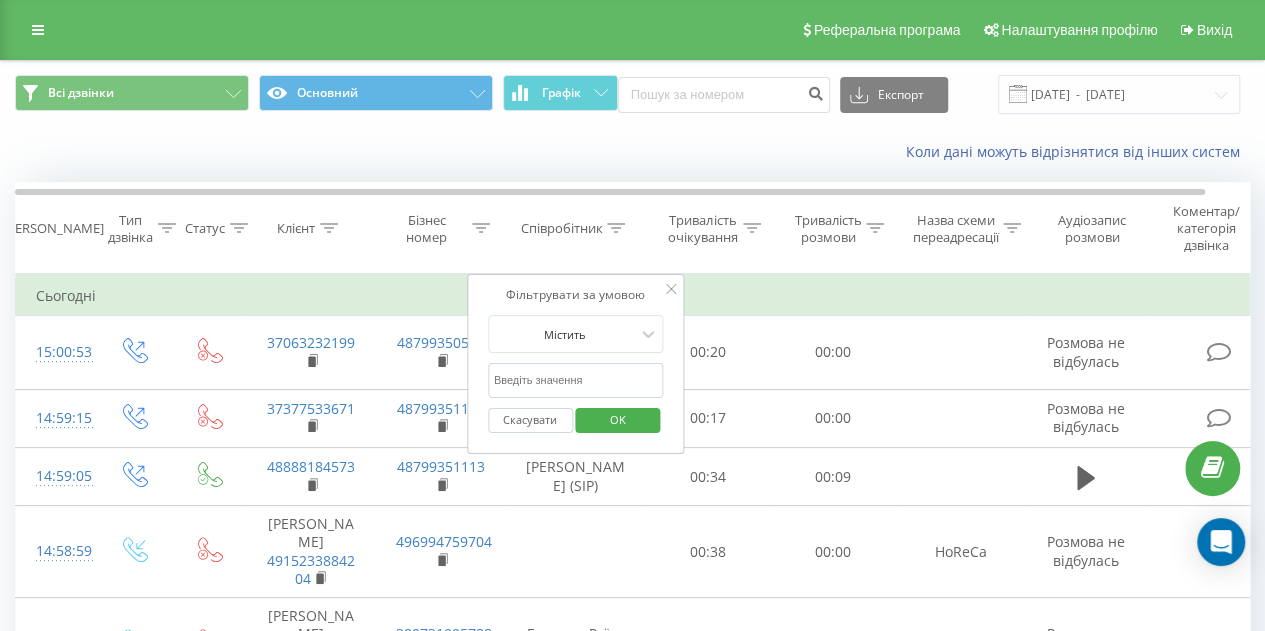 click at bounding box center [576, 380] 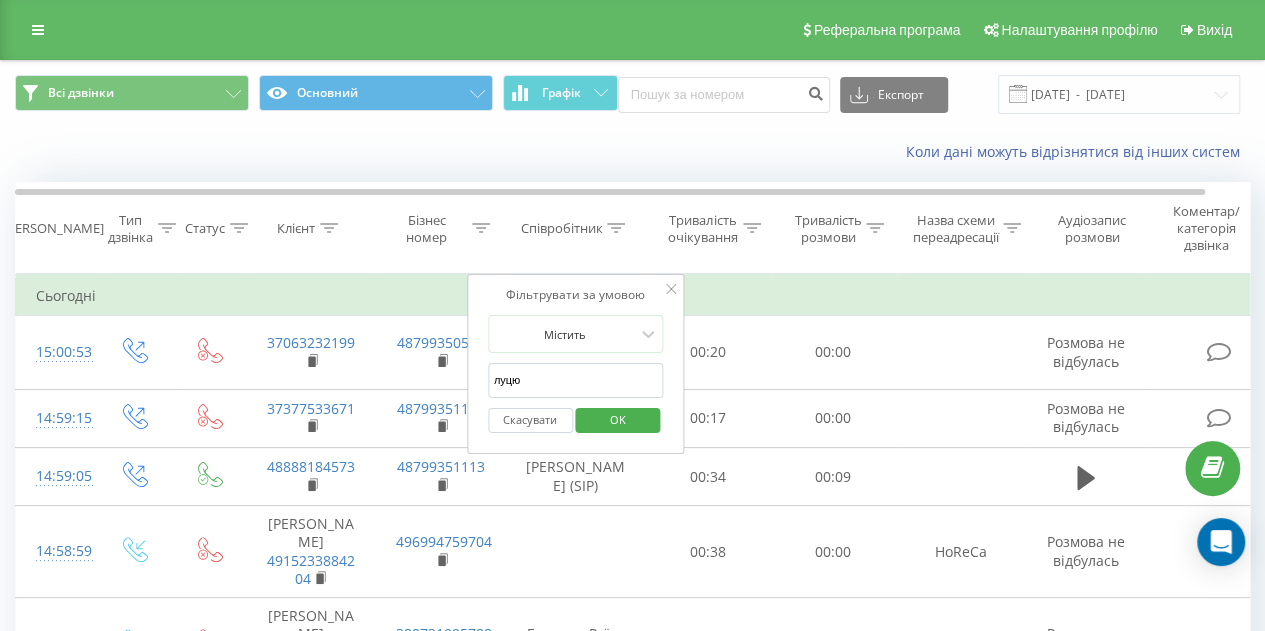 type on "луцюк" 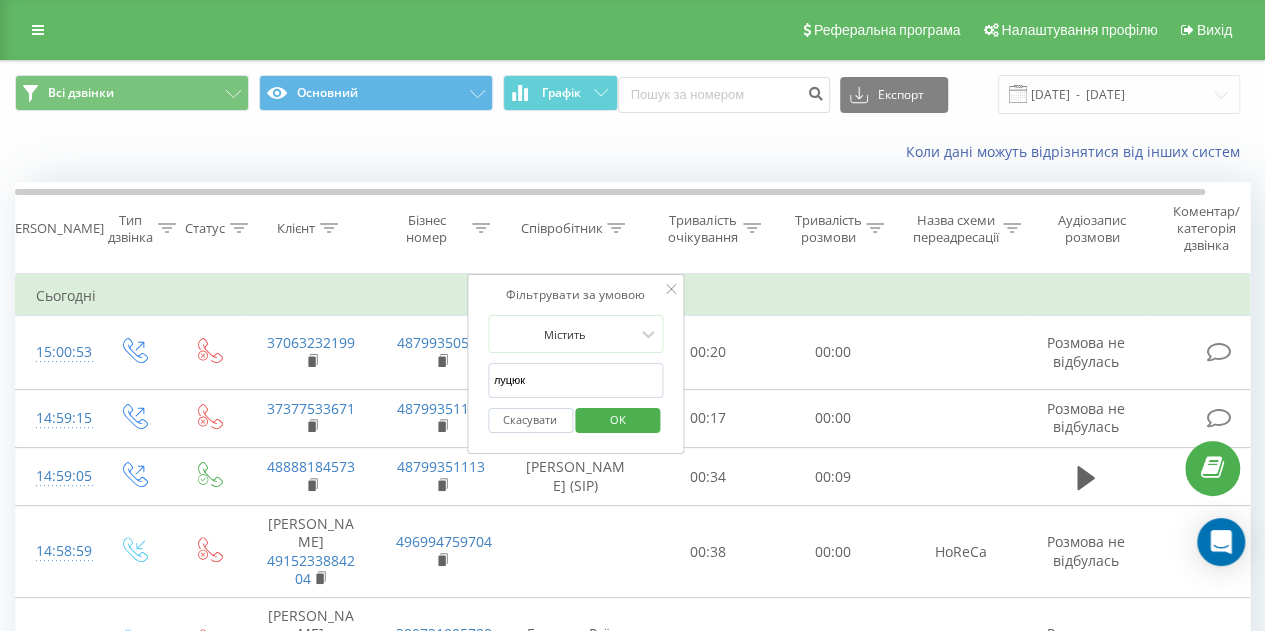 click on "OK" at bounding box center (618, 420) 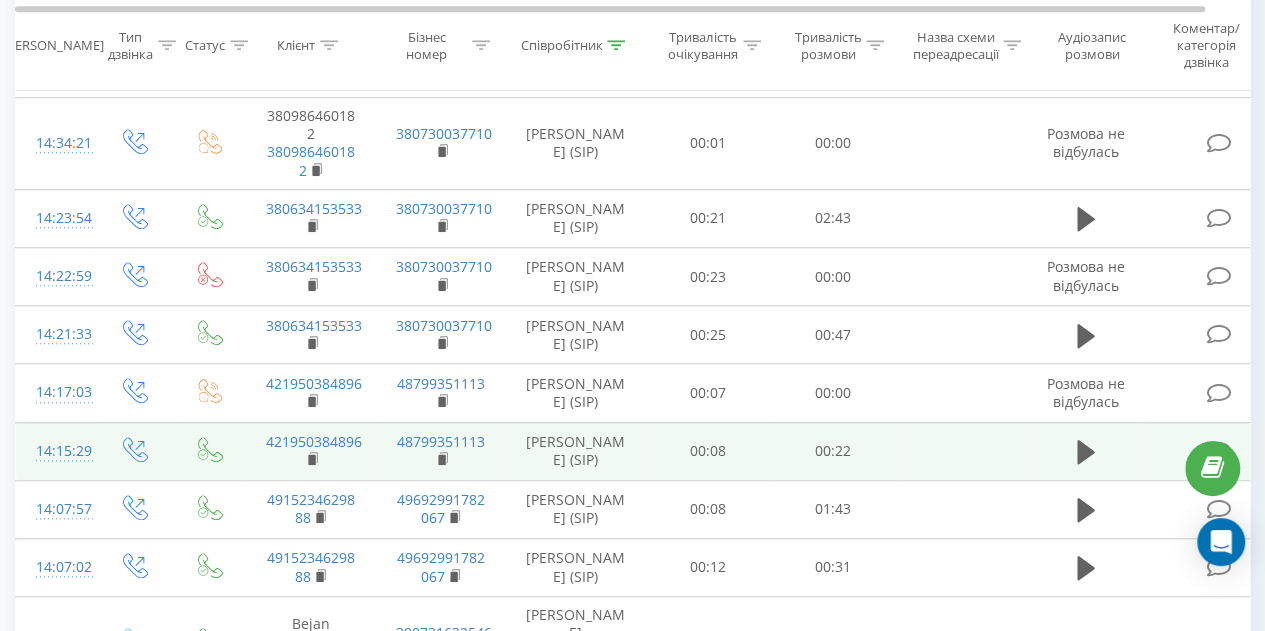 scroll, scrollTop: 0, scrollLeft: 0, axis: both 